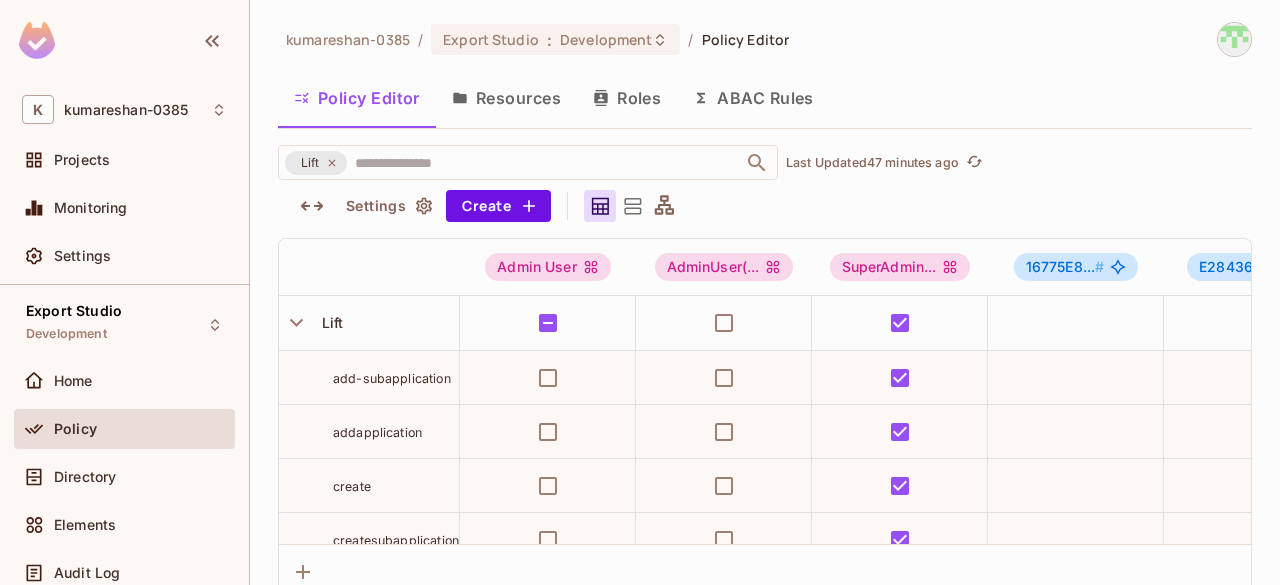 click on "Directory" at bounding box center [140, 477] 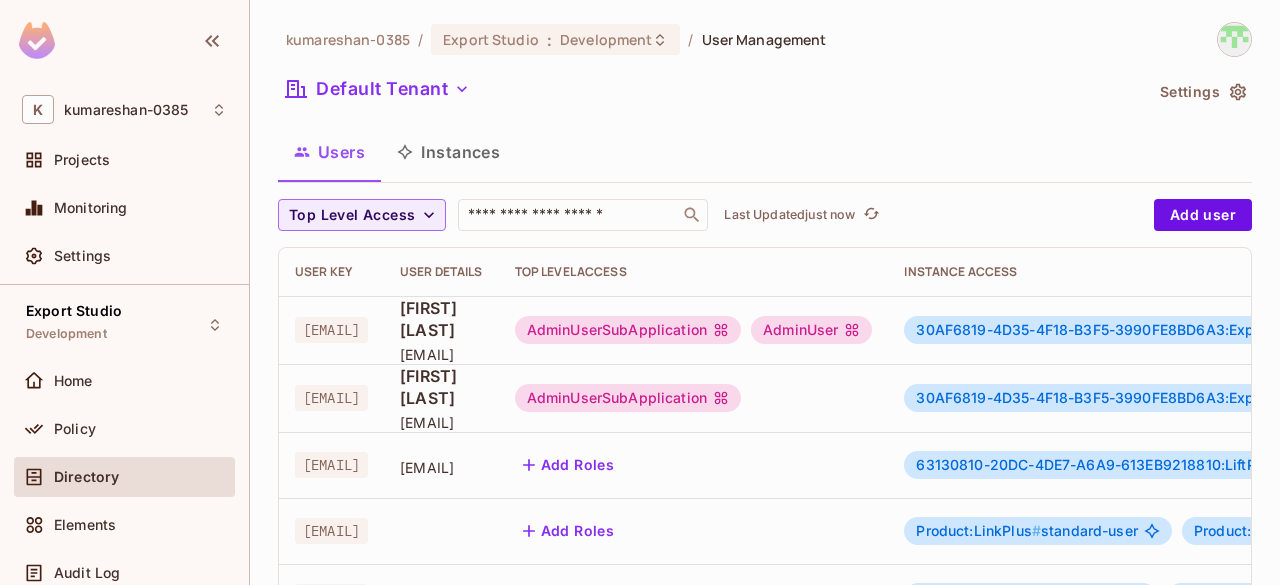 scroll, scrollTop: 0, scrollLeft: 67, axis: horizontal 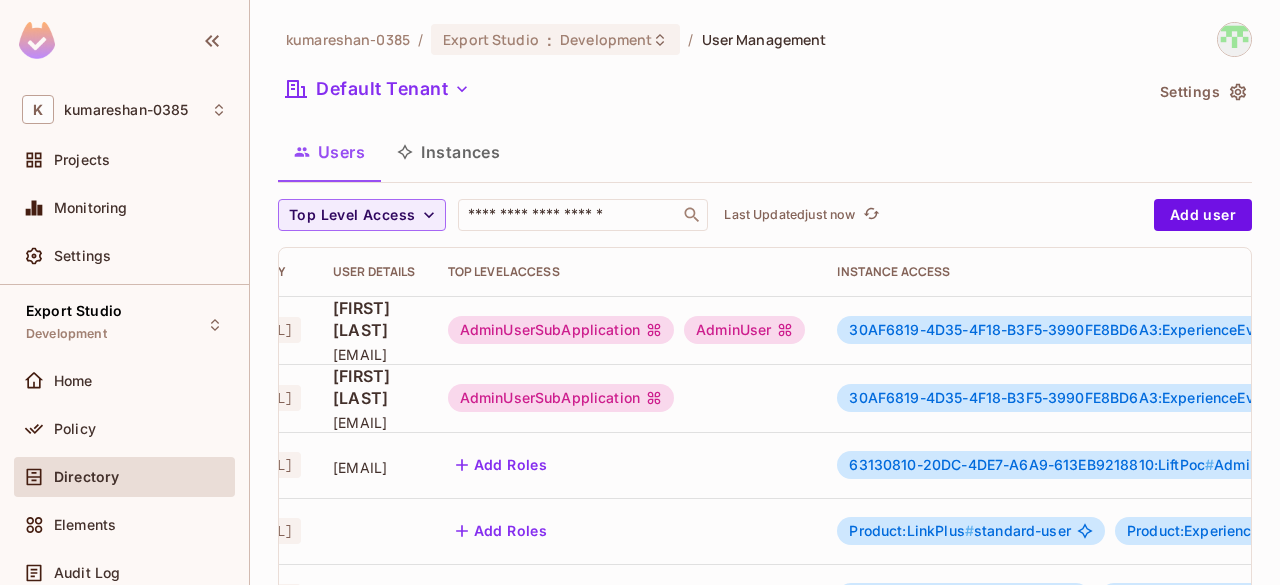 click on "AdminUserSubApplication" at bounding box center [561, 398] 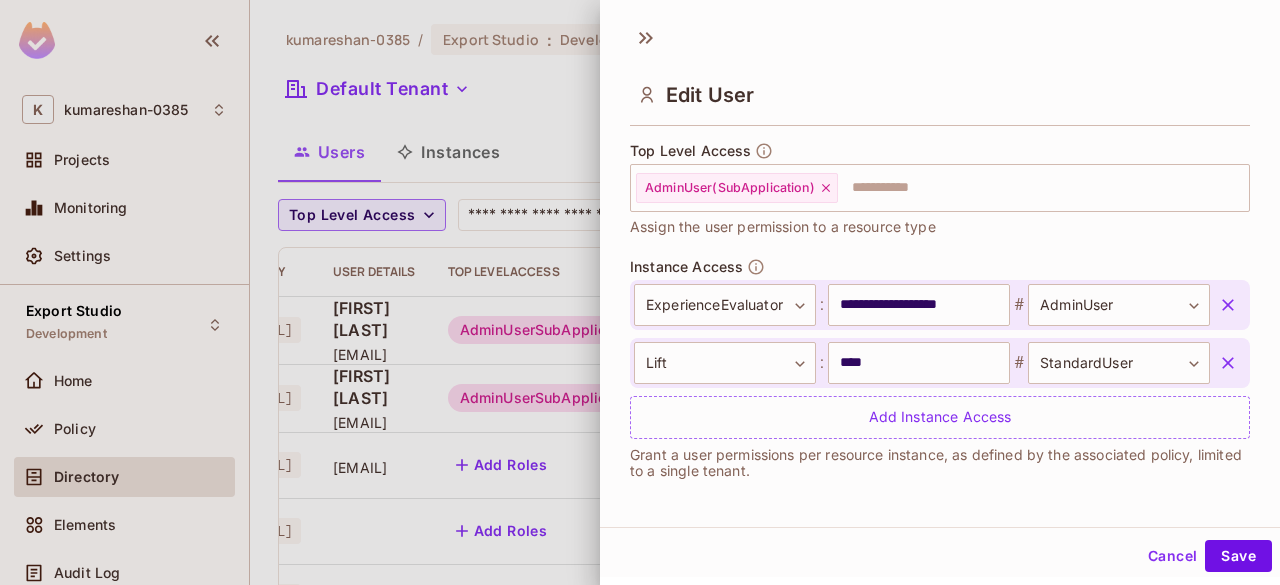 scroll, scrollTop: 593, scrollLeft: 0, axis: vertical 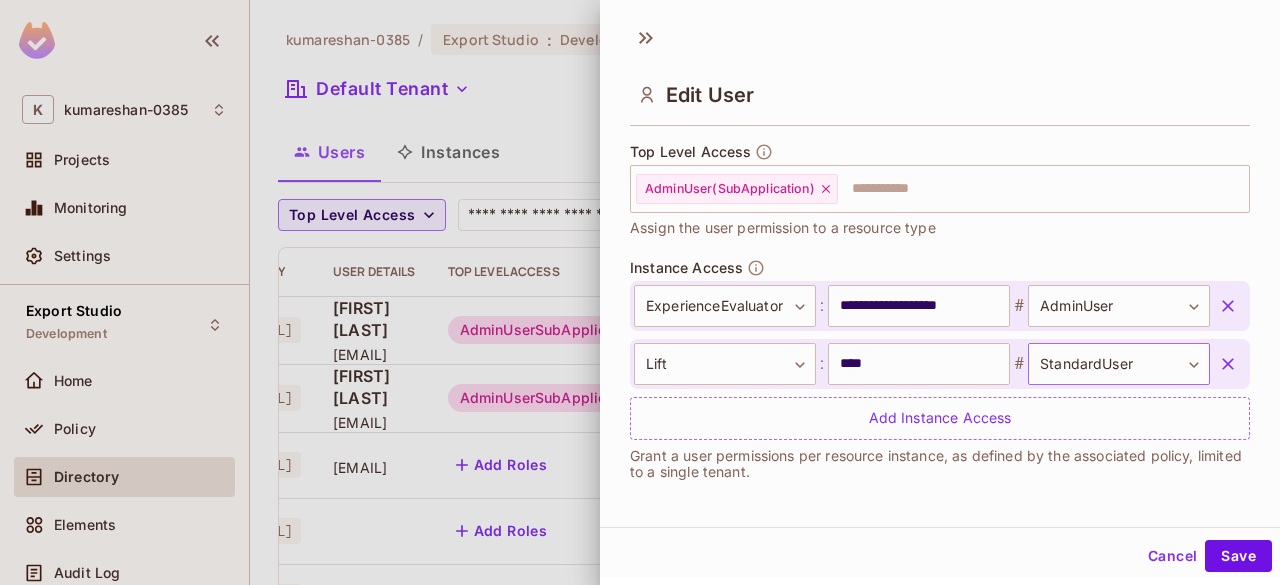 click on "K [LAST] Projects Monitoring Settings Export Studio Development Home Policy Directory Elements Audit Log URL Mapping Connect Upgrade Help & Updates K [LAST] / Export Studio : Development / User Management Default Tenant Settings Users Instances Top Level Access ​ Last Updated  1 minute ago Add user User Key User Details Top Level Access Instance Access [EMAIL] [FIRST] [LAST] [EMAIL] AdminUserSubApplication AdminUser 30AF6819-4D35-4F18-B3F5-3990FE8BD6A3:ExperienceEvaluator # StandardUser 26B11E1F-C2BE-44B2-8D13-D088E0AD0300:LinkPlus # AdminUser + 1 [EMAIL] [FIRST] [LAST] [EMAIL] AdminUserSubApplication 30AF6819-4D35-4F18-B3F5-3990FE8BD6A3:ExperienceEvaluator # AdminUser B146E847-F4D6-45C8-9373-CDA2372507B0:Lift # StandardUser [EMAIL]   [EMAIL] Add Roles 63130810-20DC-4DE7-A6A9-613EB9218810:LiftPoc # Admin [EMAIL]   Add Roles Product:LinkPlus # standard-user Product:ExperienceEvaluator # admin   Add Roles" at bounding box center (640, 292) 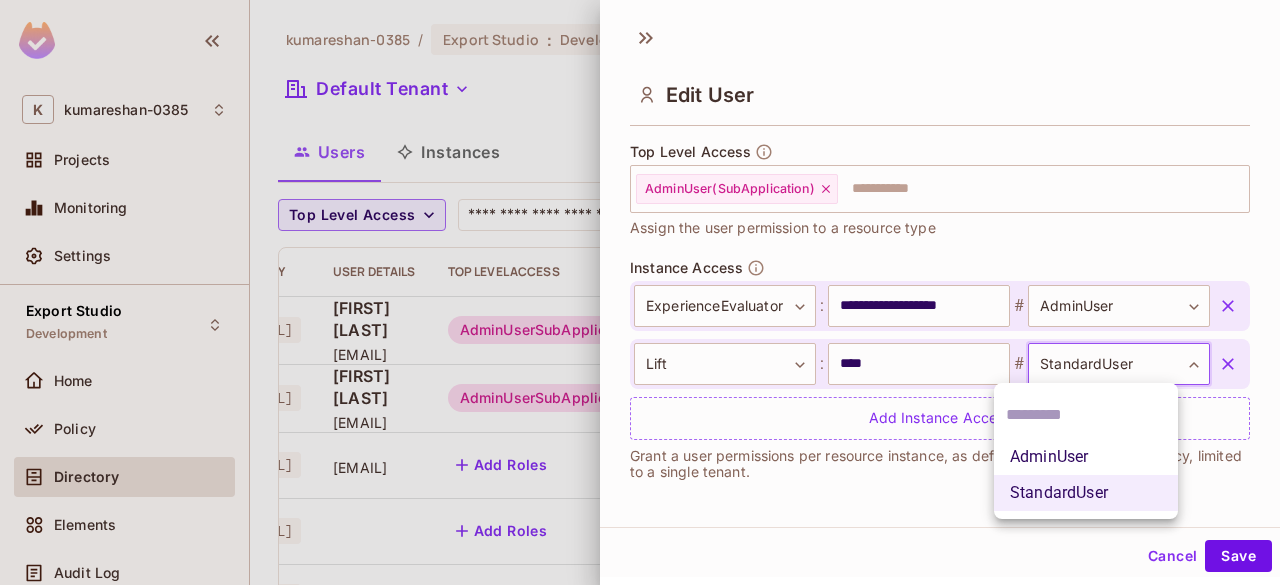 click on "AdminUser" at bounding box center (1086, 457) 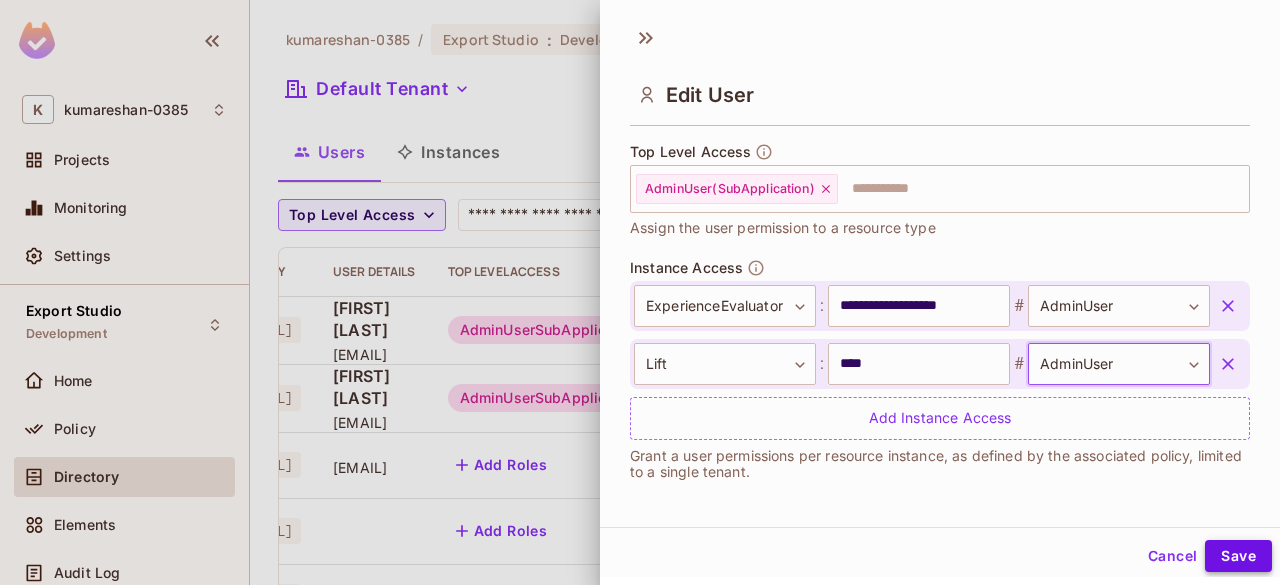 click on "Save" at bounding box center [1238, 556] 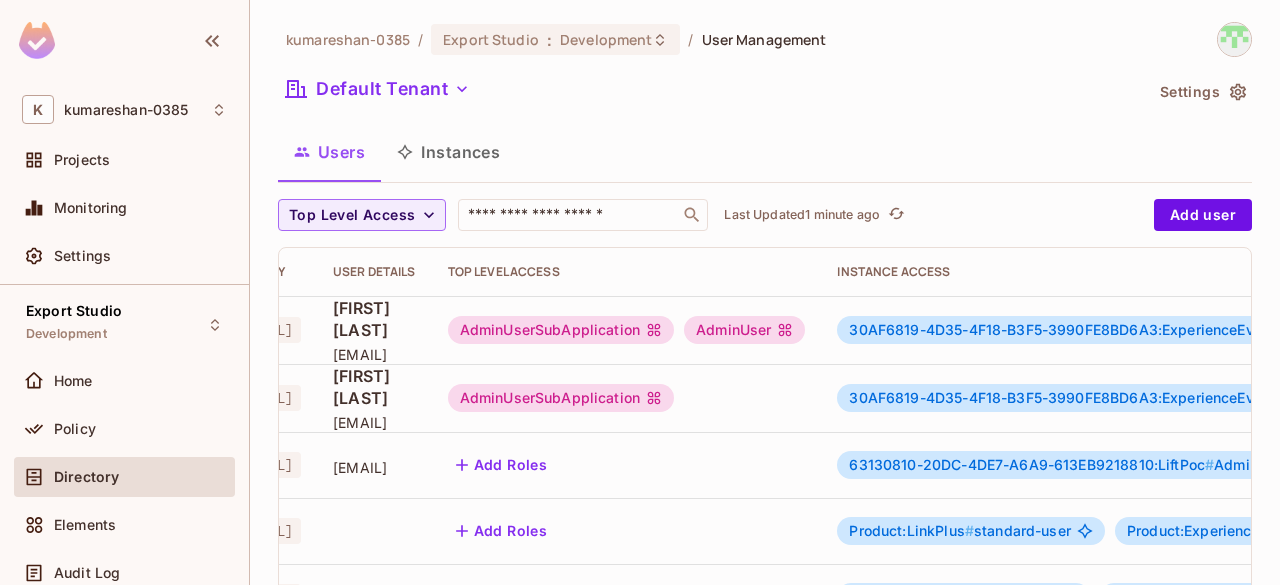click on "AdminUserSubApplication" at bounding box center (627, 398) 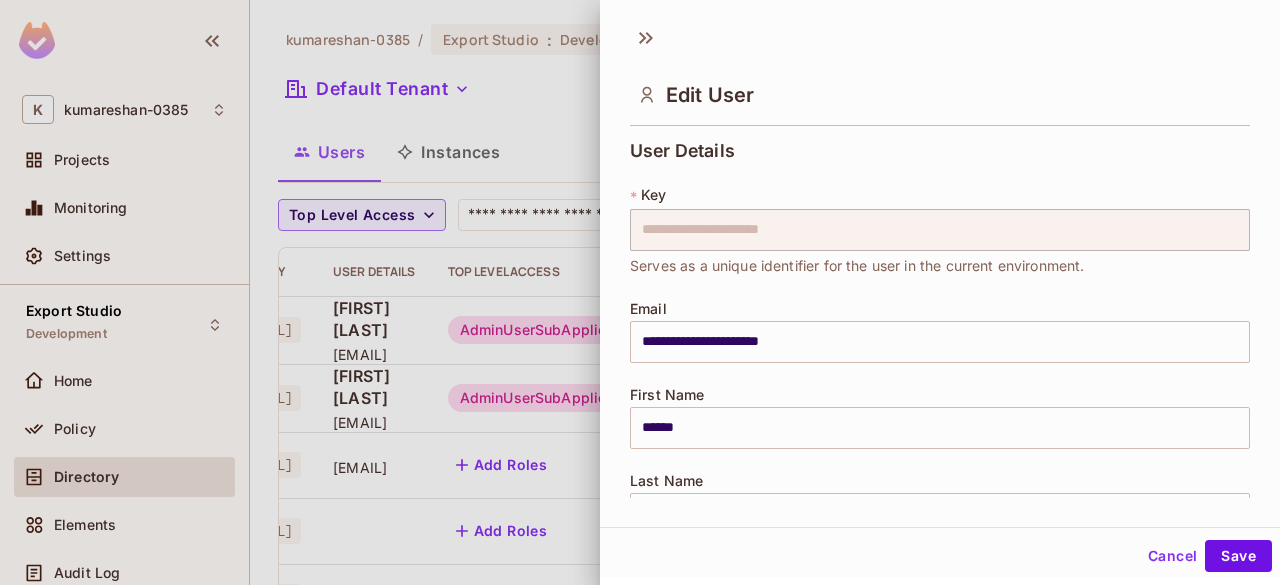 scroll, scrollTop: 563, scrollLeft: 0, axis: vertical 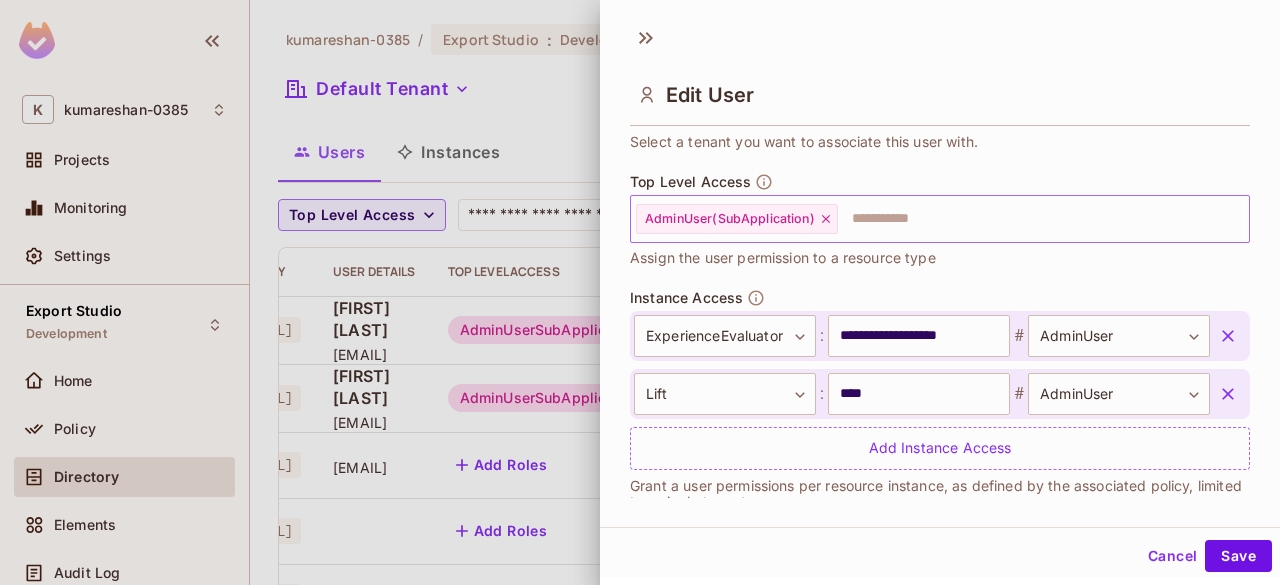 click on "AdminUser(SubApplication) ​" at bounding box center (940, 219) 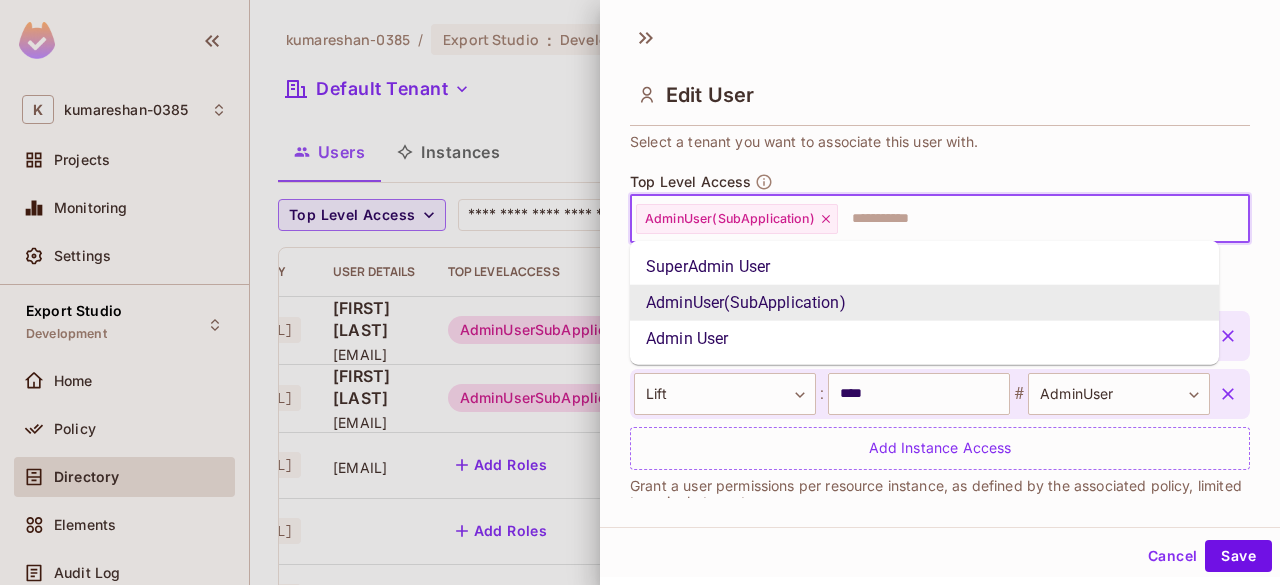 click 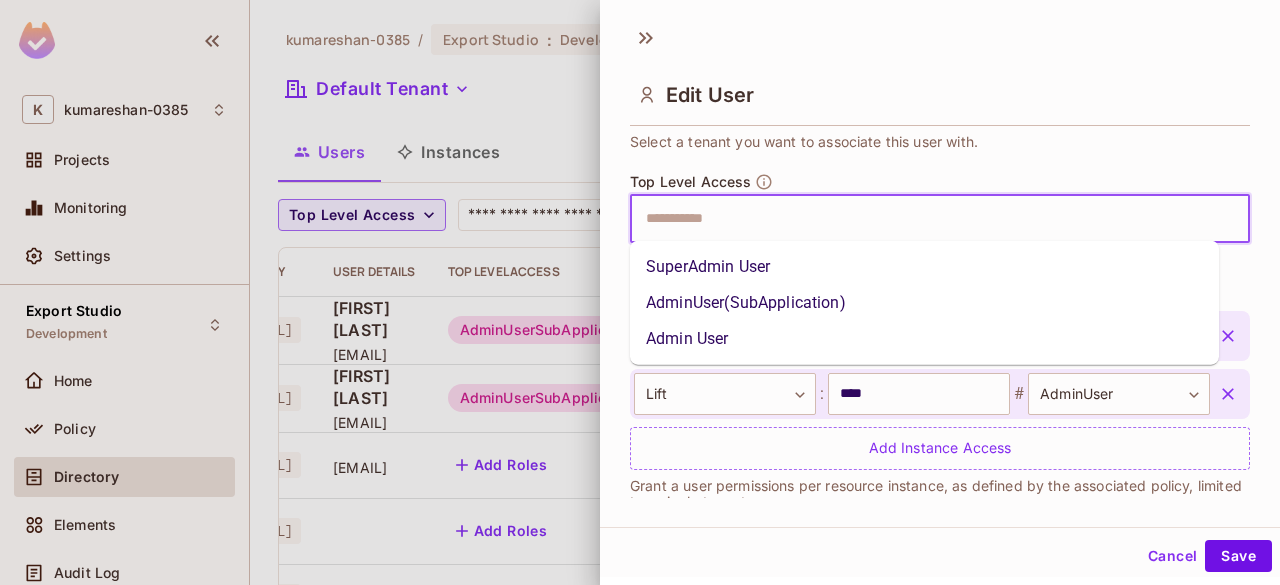 click at bounding box center (922, 219) 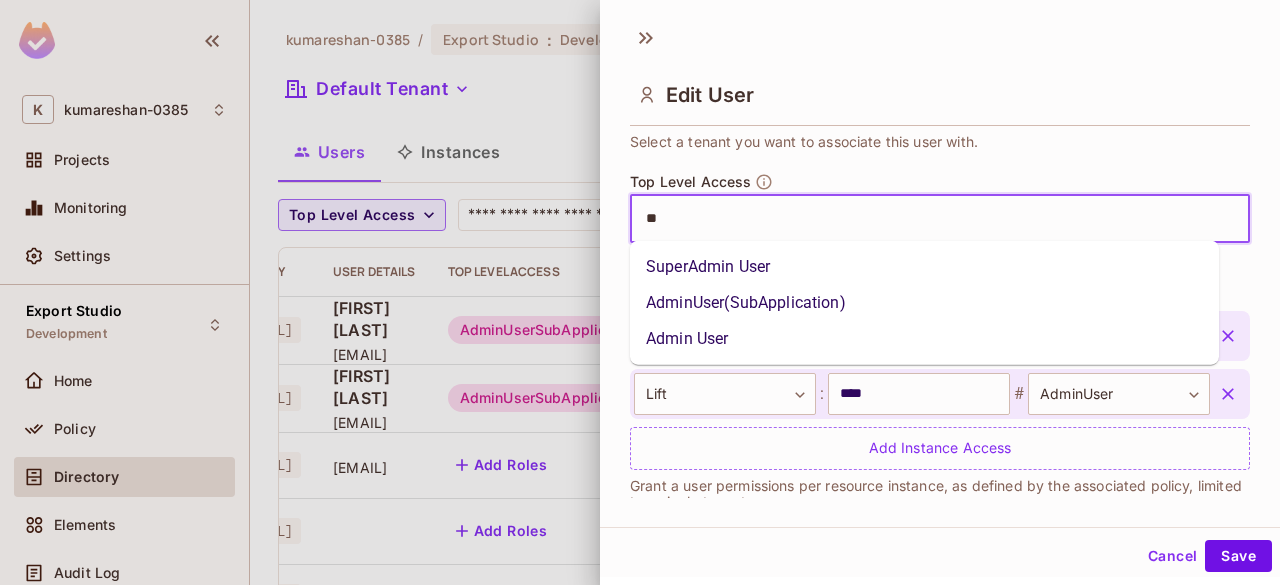 type on "***" 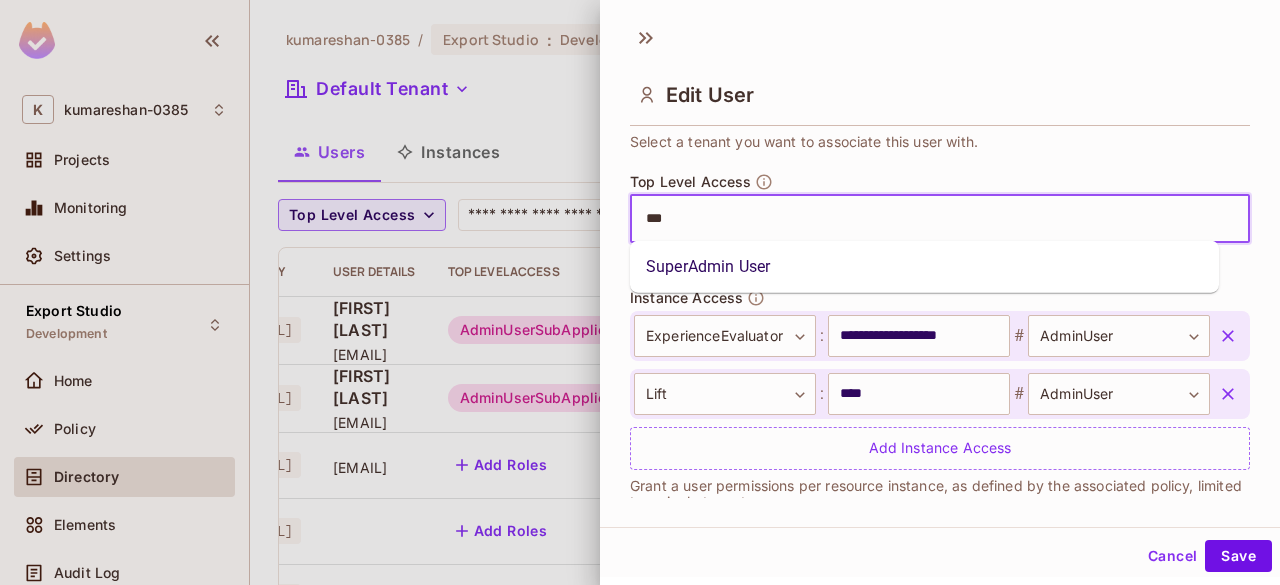click on "SuperAdmin User" at bounding box center [924, 267] 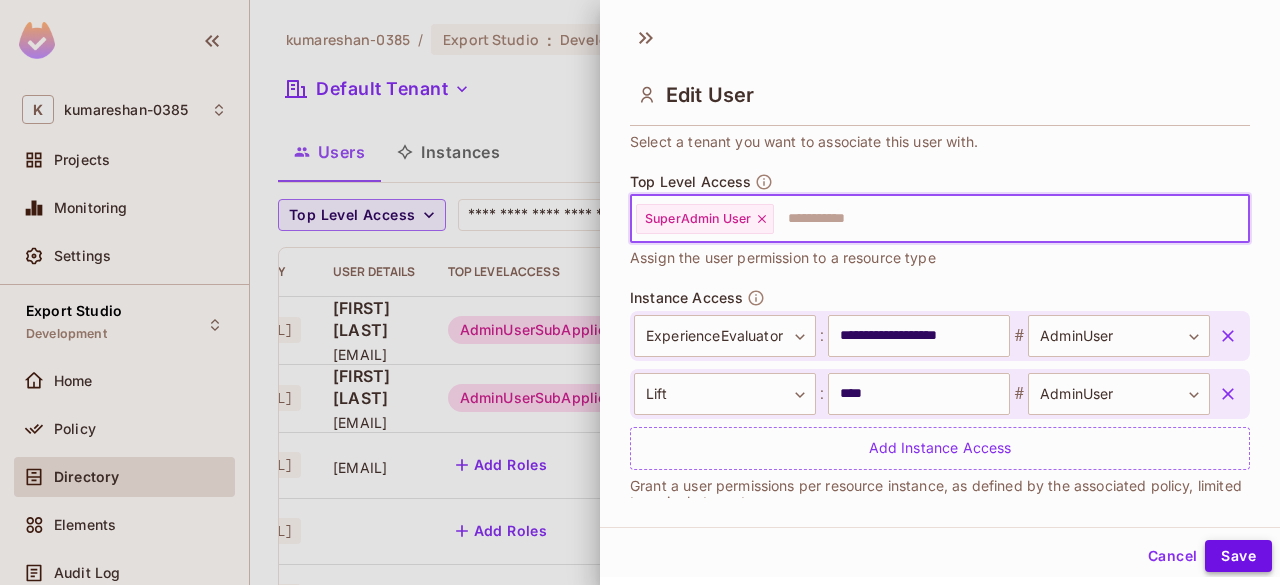click on "Save" at bounding box center (1238, 556) 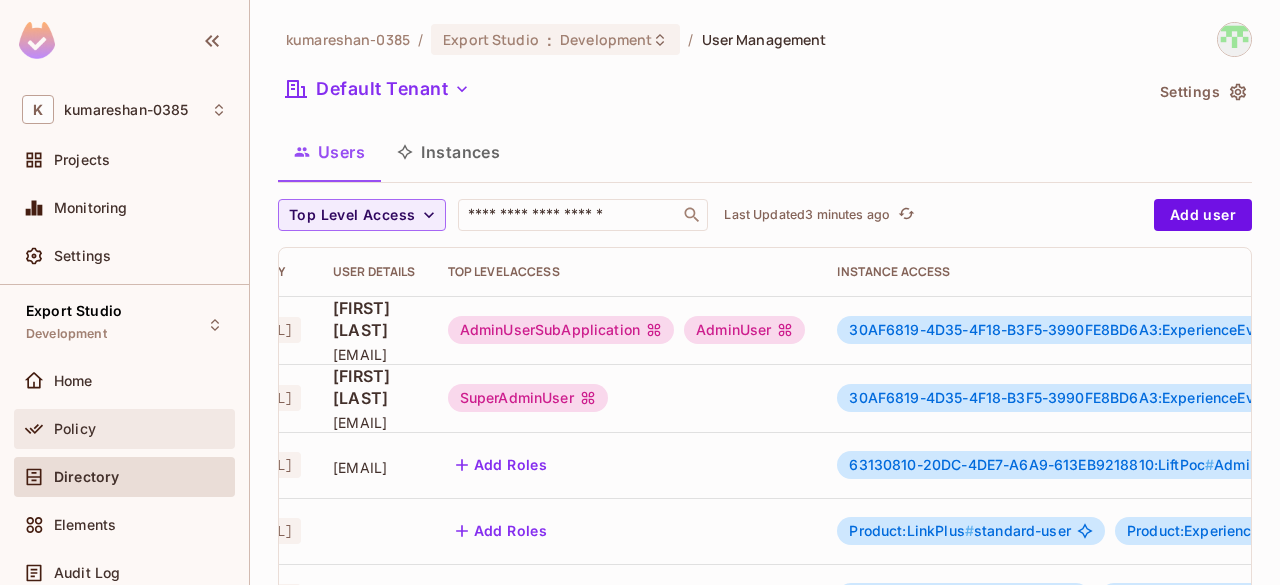 click on "Policy" at bounding box center [140, 429] 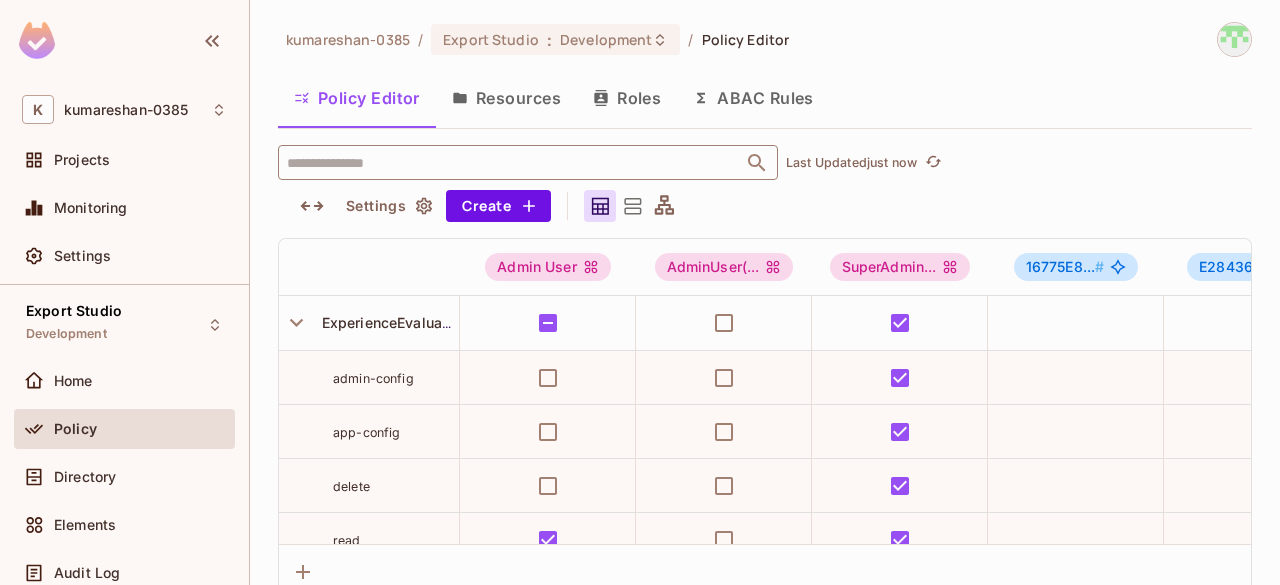 click at bounding box center [510, 162] 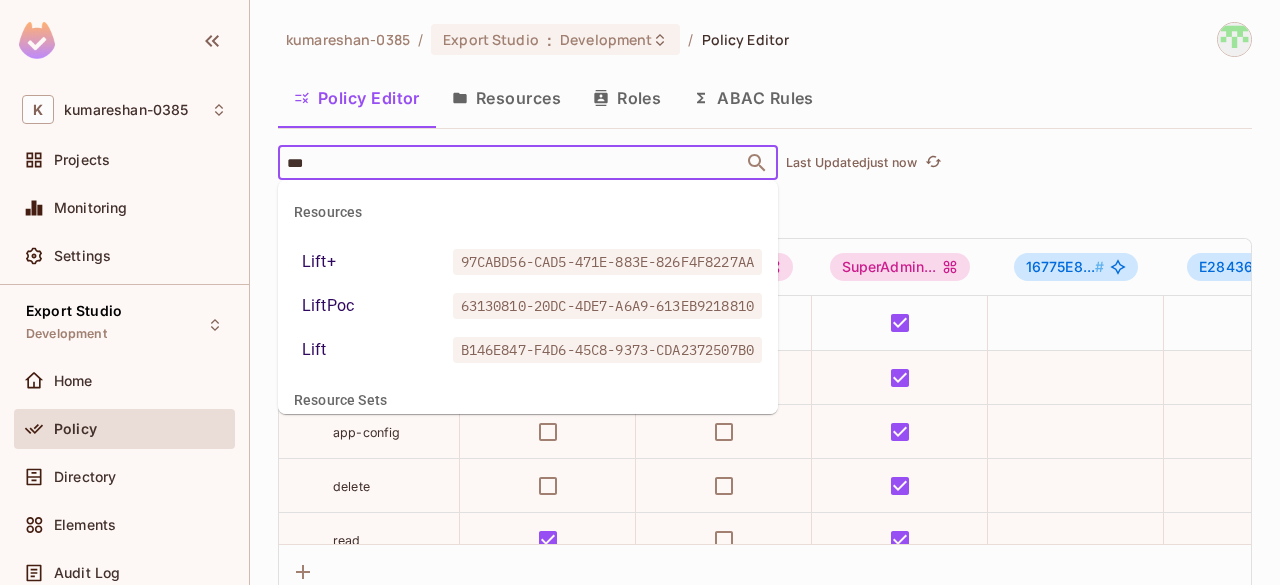 type on "****" 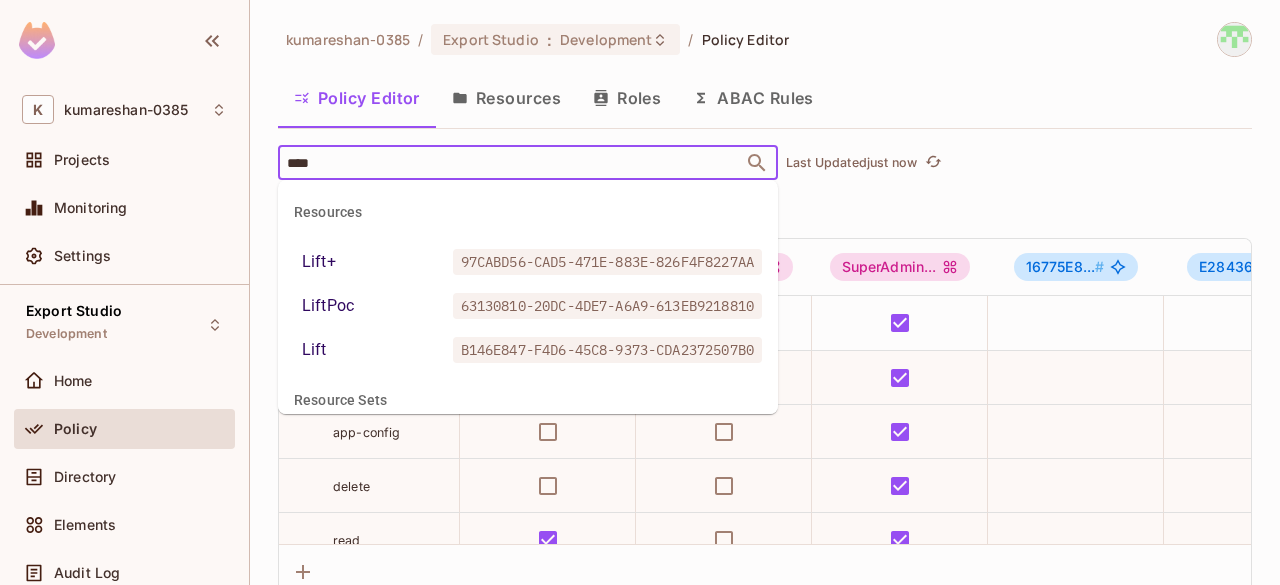 click on "Lift B146E847-F4D6-45C8-9373-CDA2372507B0" at bounding box center [528, 350] 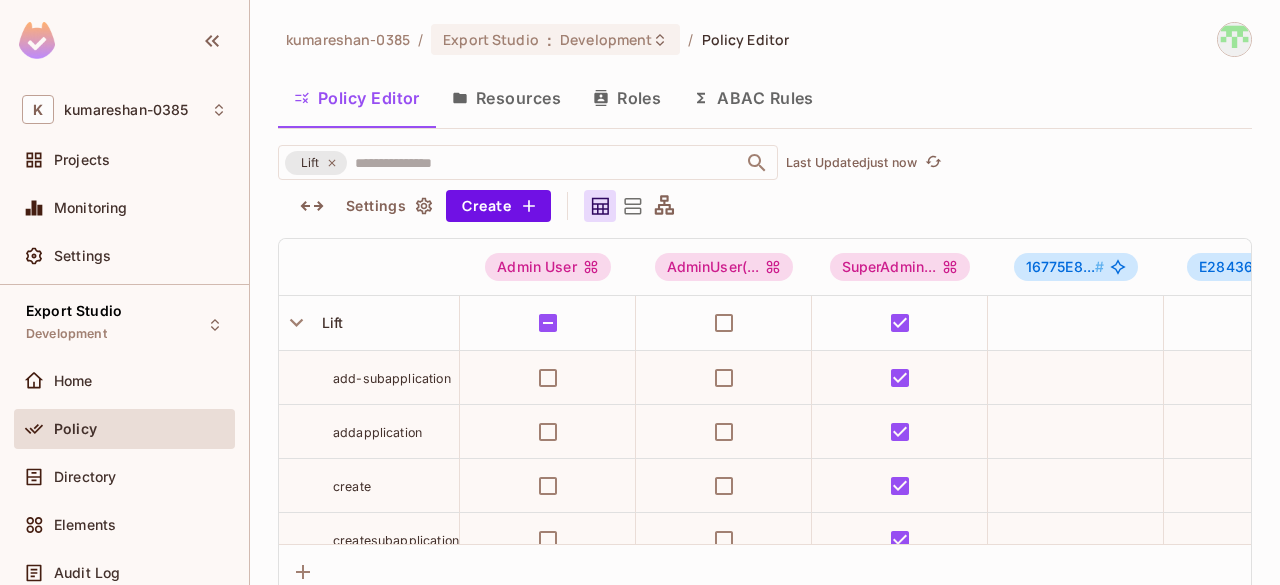 click on "addapplication" at bounding box center (377, 432) 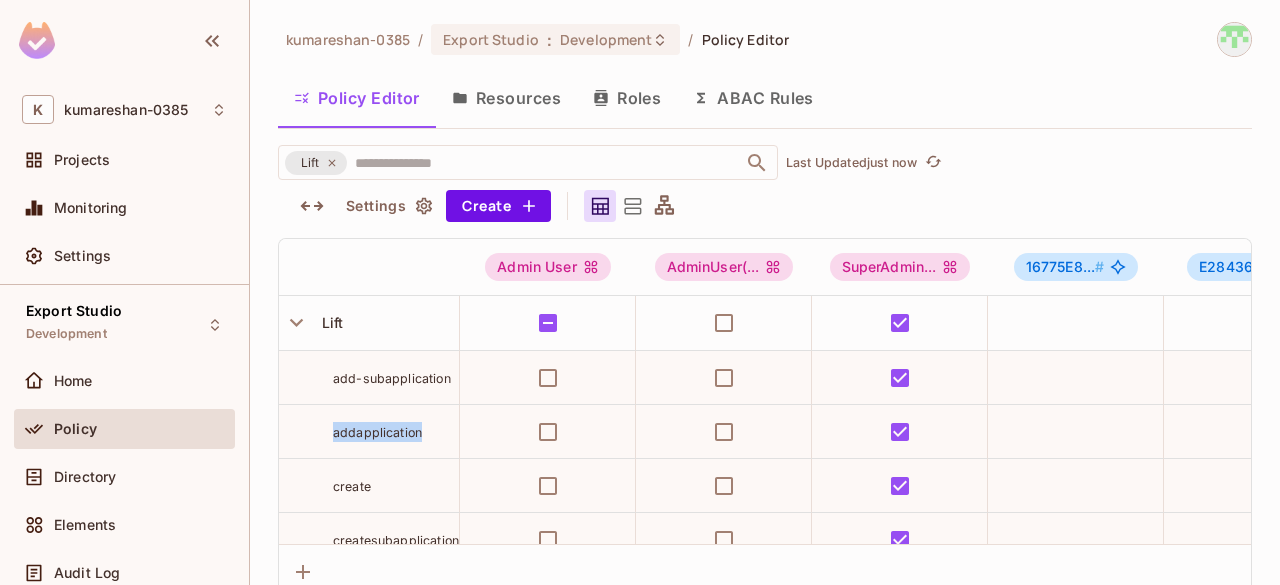 click on "addapplication" at bounding box center [377, 432] 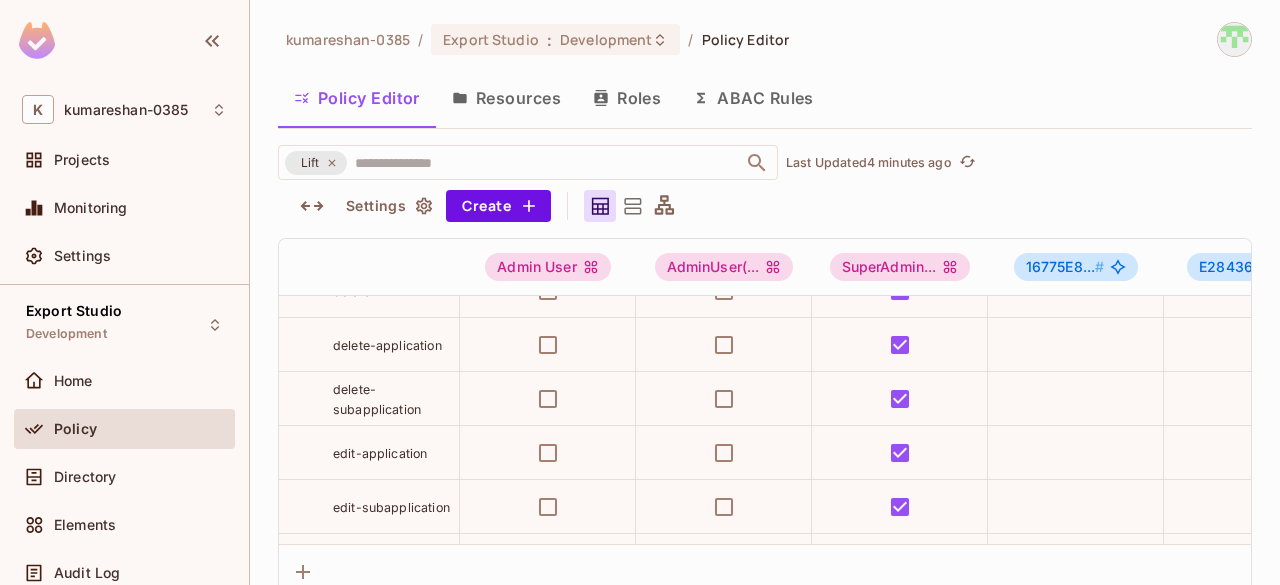 scroll, scrollTop: 323, scrollLeft: 0, axis: vertical 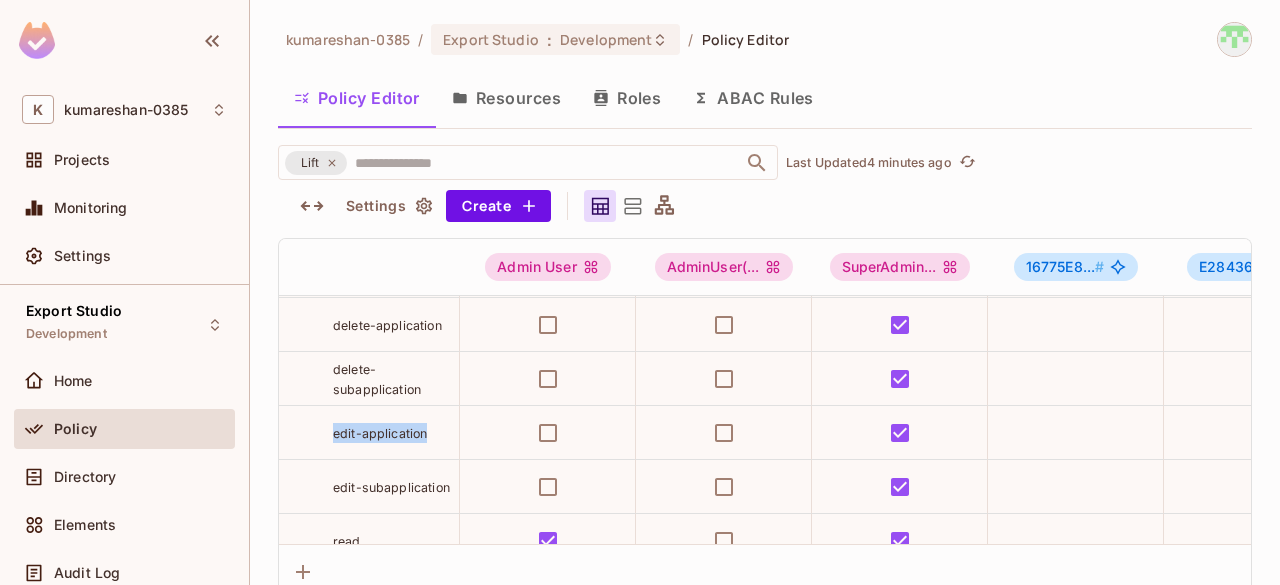 drag, startPoint x: 332, startPoint y: 433, endPoint x: 434, endPoint y: 440, distance: 102.239914 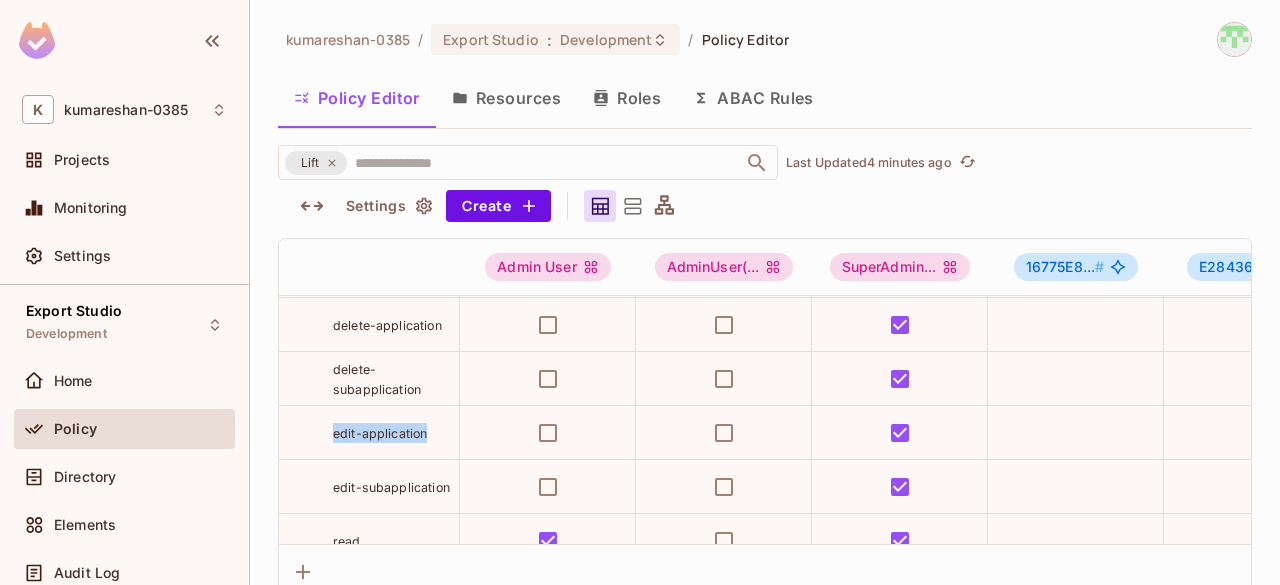 drag, startPoint x: 334, startPoint y: 430, endPoint x: 437, endPoint y: 429, distance: 103.00485 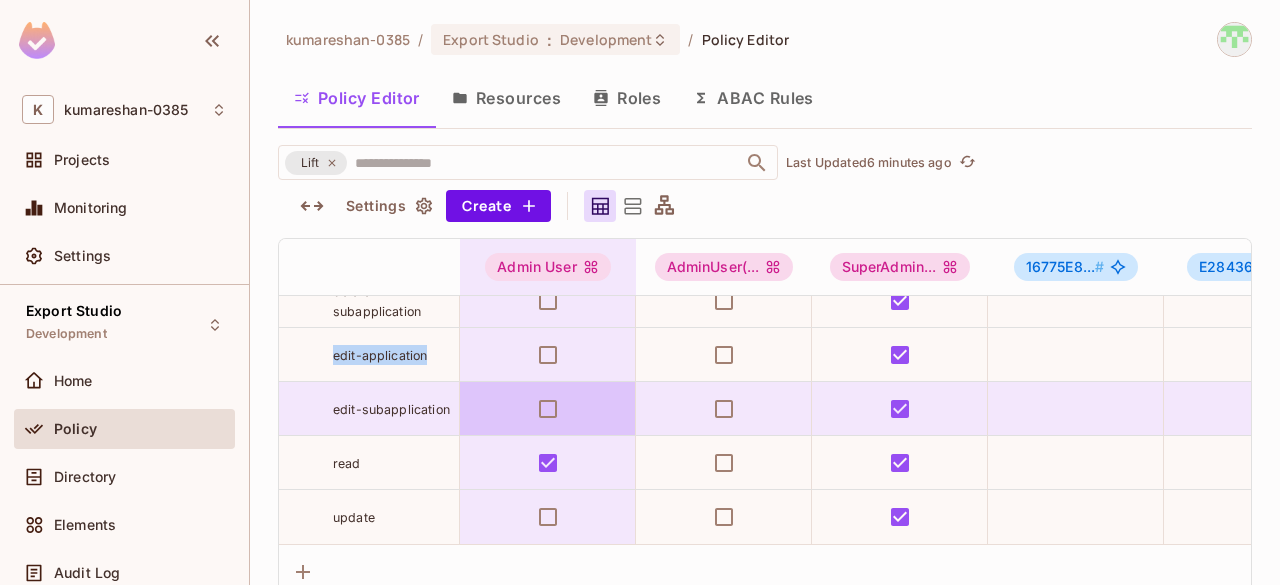 scroll, scrollTop: 415, scrollLeft: 0, axis: vertical 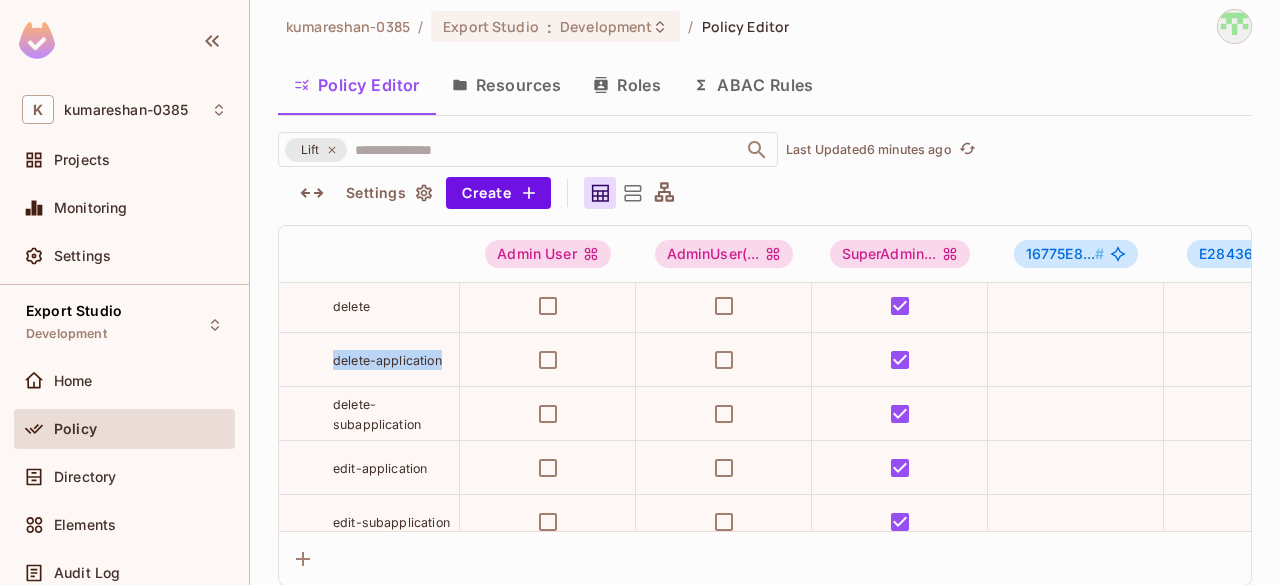 drag, startPoint x: 332, startPoint y: 359, endPoint x: 442, endPoint y: 364, distance: 110.11358 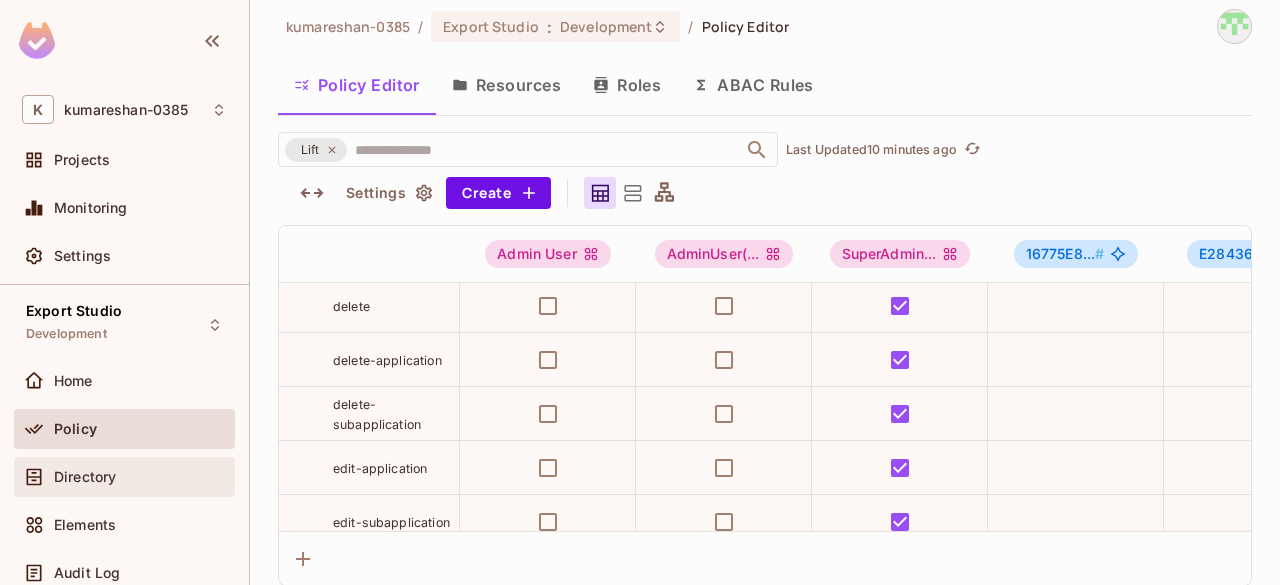 click on "Directory" at bounding box center (140, 477) 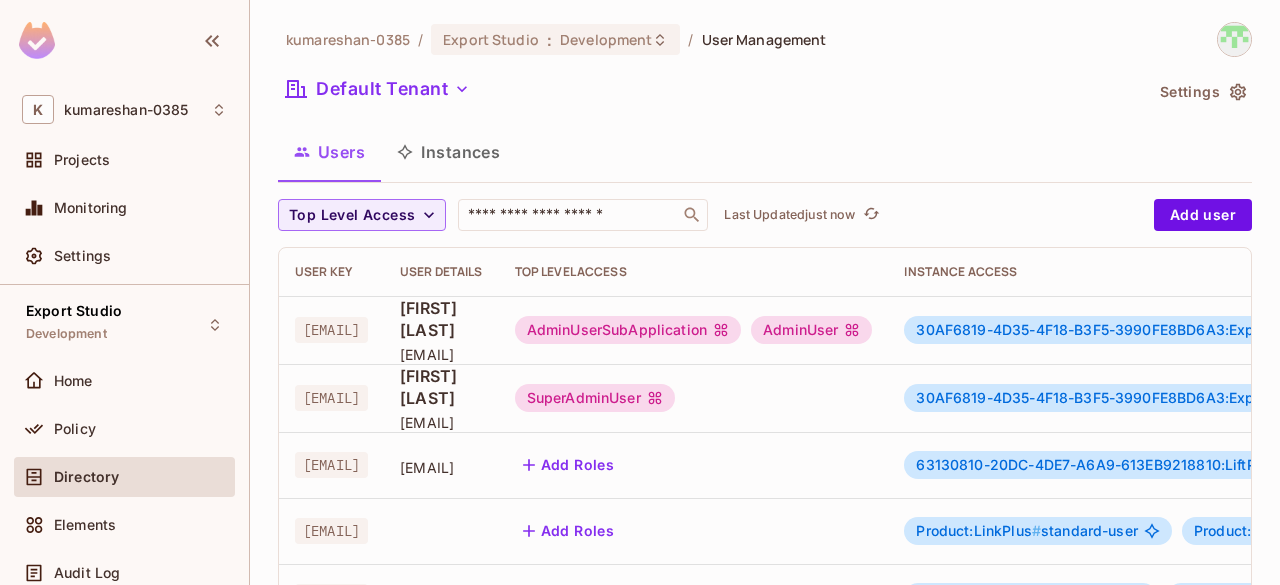 scroll, scrollTop: 26, scrollLeft: 0, axis: vertical 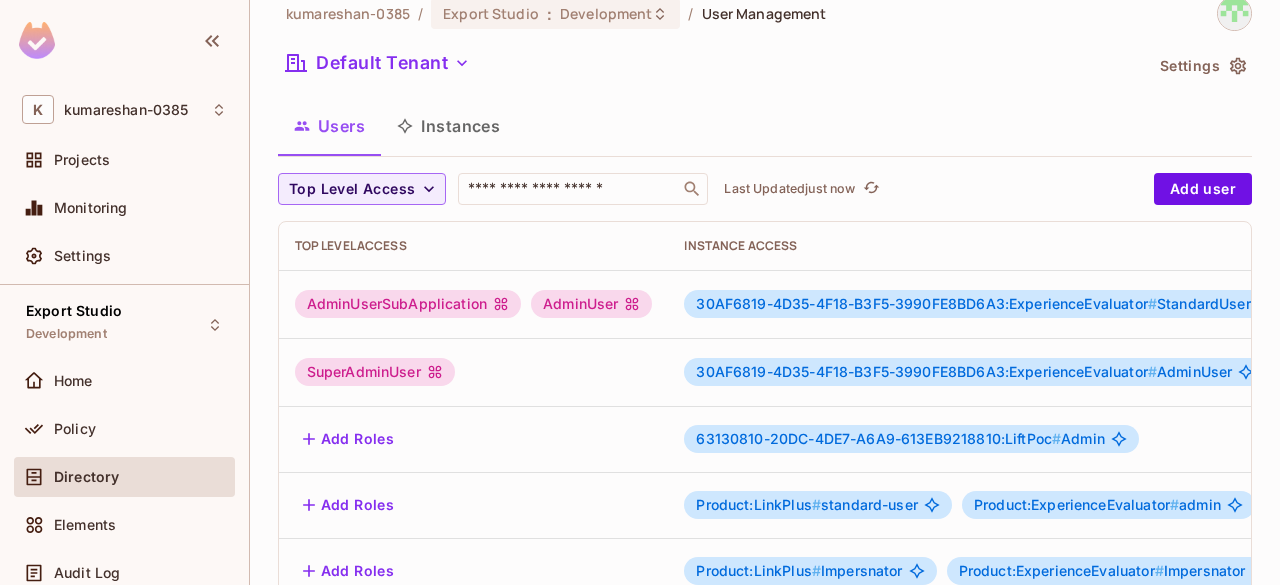 click on "SuperAdminUser" at bounding box center [375, 372] 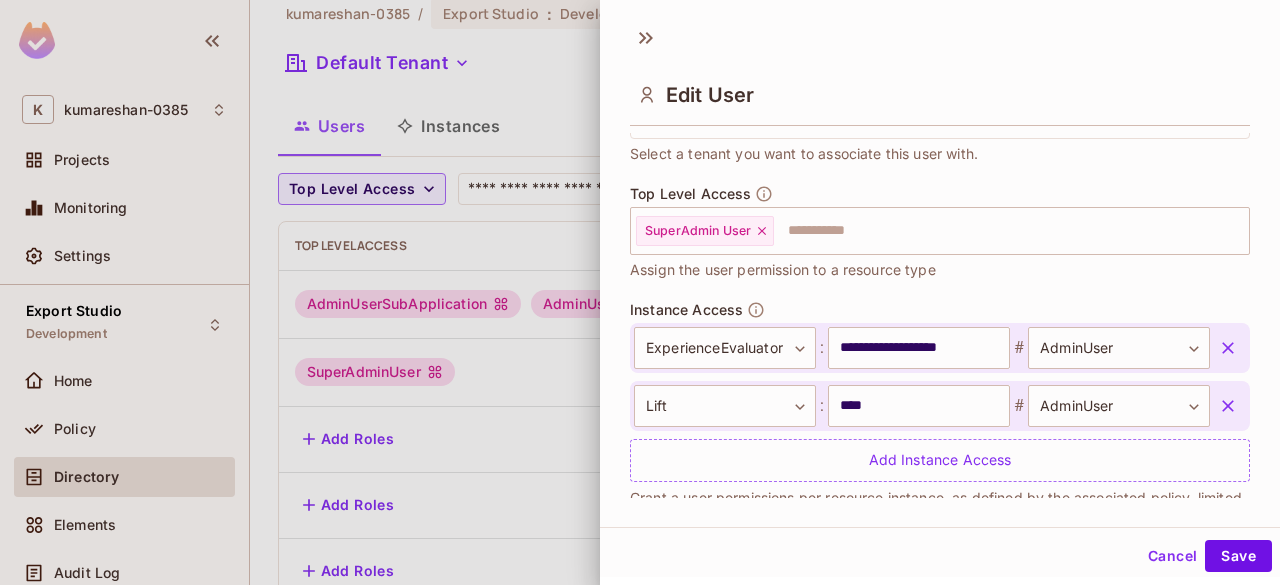 scroll, scrollTop: 594, scrollLeft: 0, axis: vertical 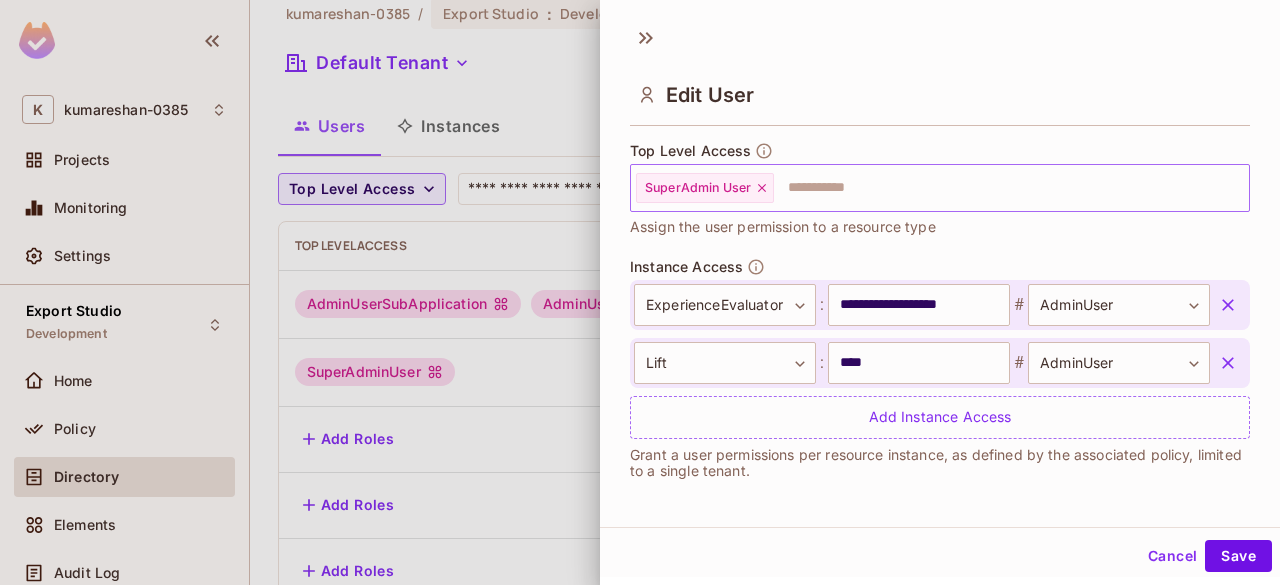 click 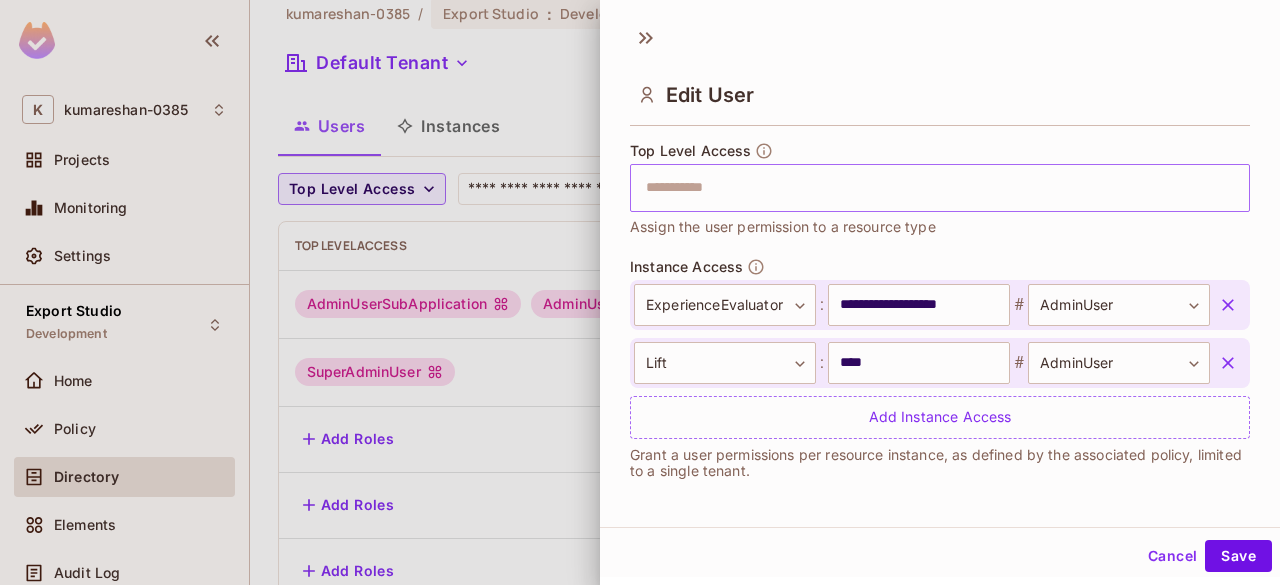 click at bounding box center (922, 188) 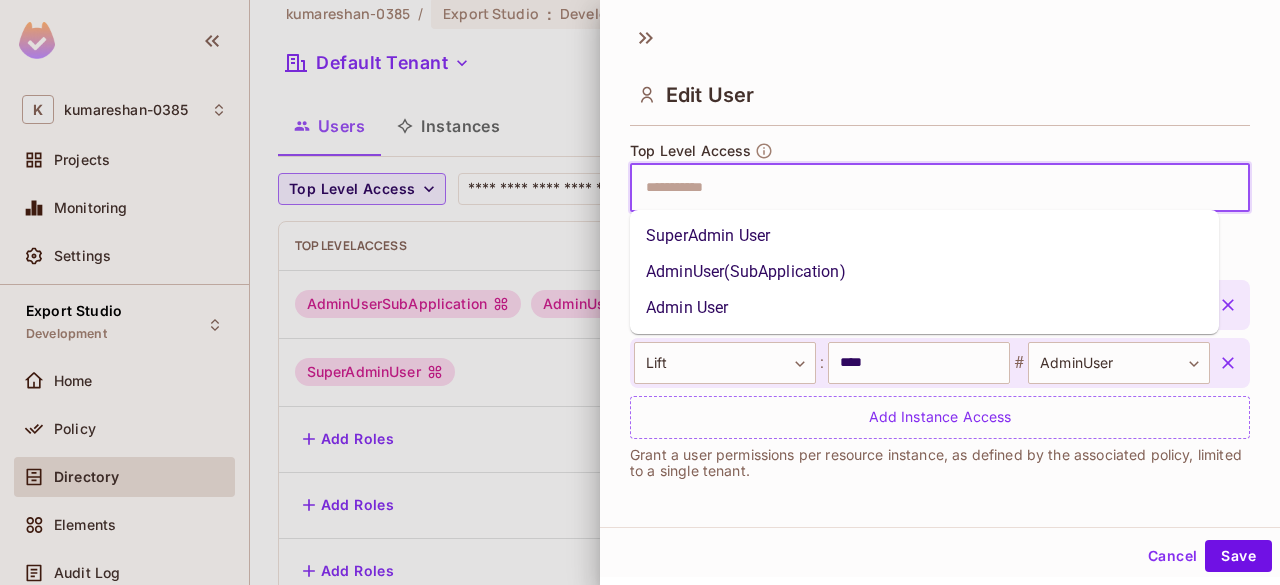 click on "AdminUser(SubApplication)" at bounding box center (924, 272) 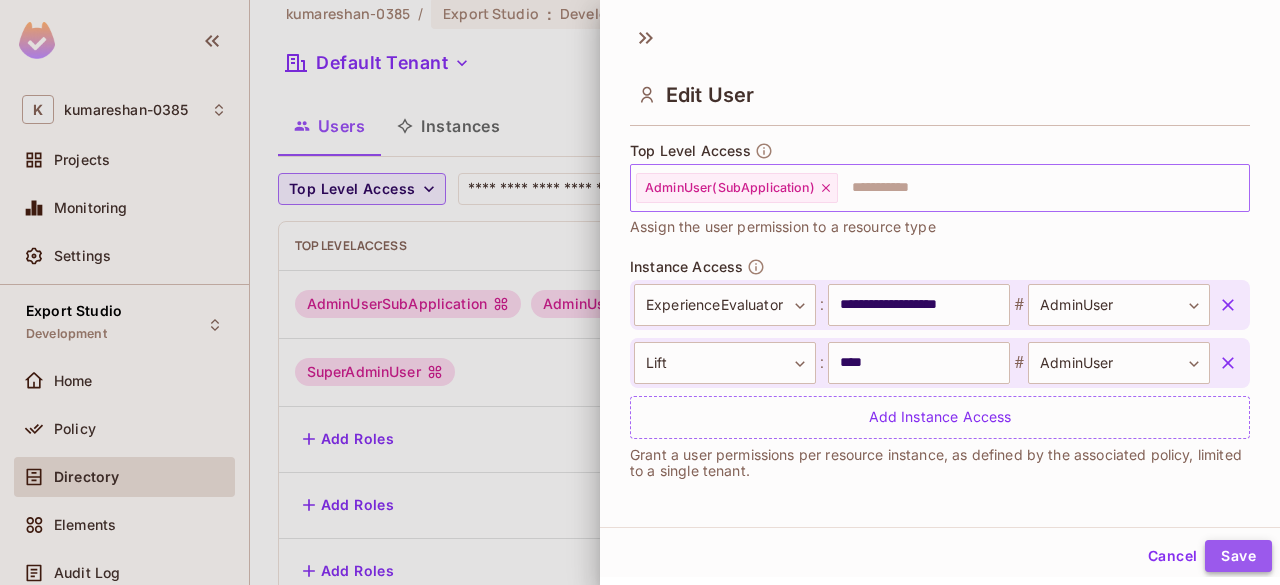 click on "Save" at bounding box center (1238, 556) 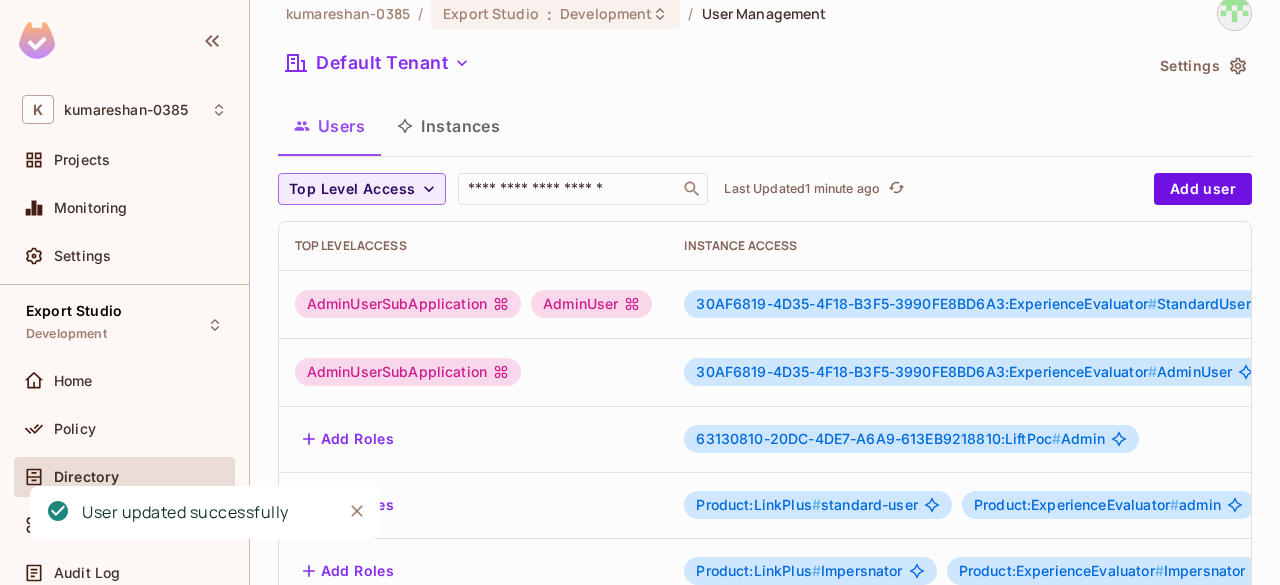 click on "AdminUserSubApplication" at bounding box center [408, 372] 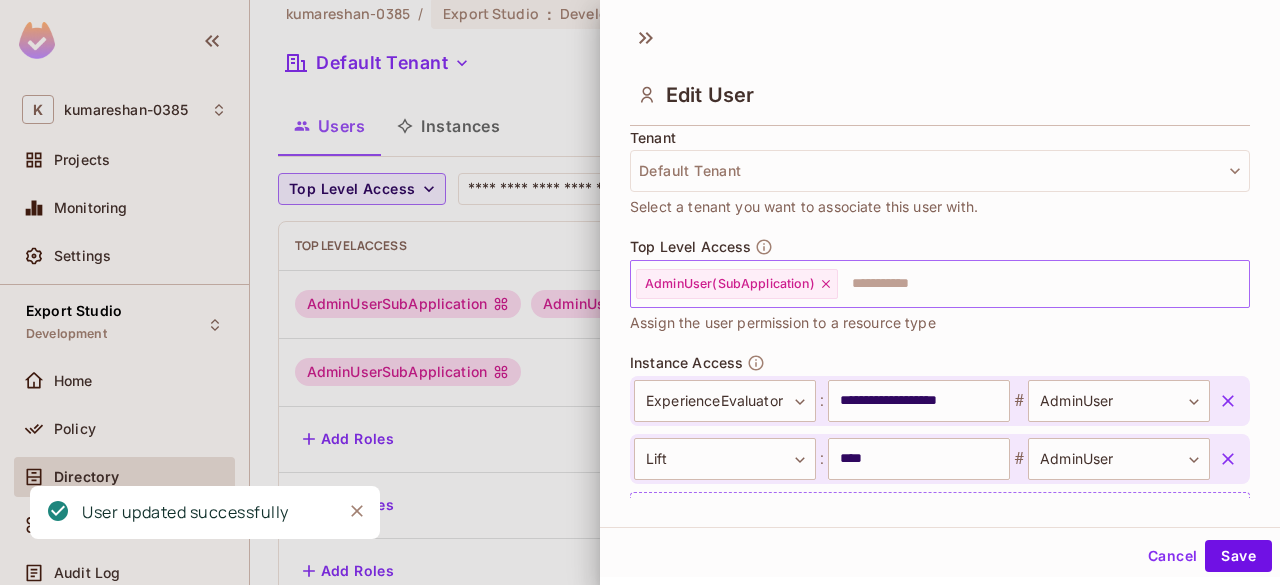 scroll, scrollTop: 594, scrollLeft: 0, axis: vertical 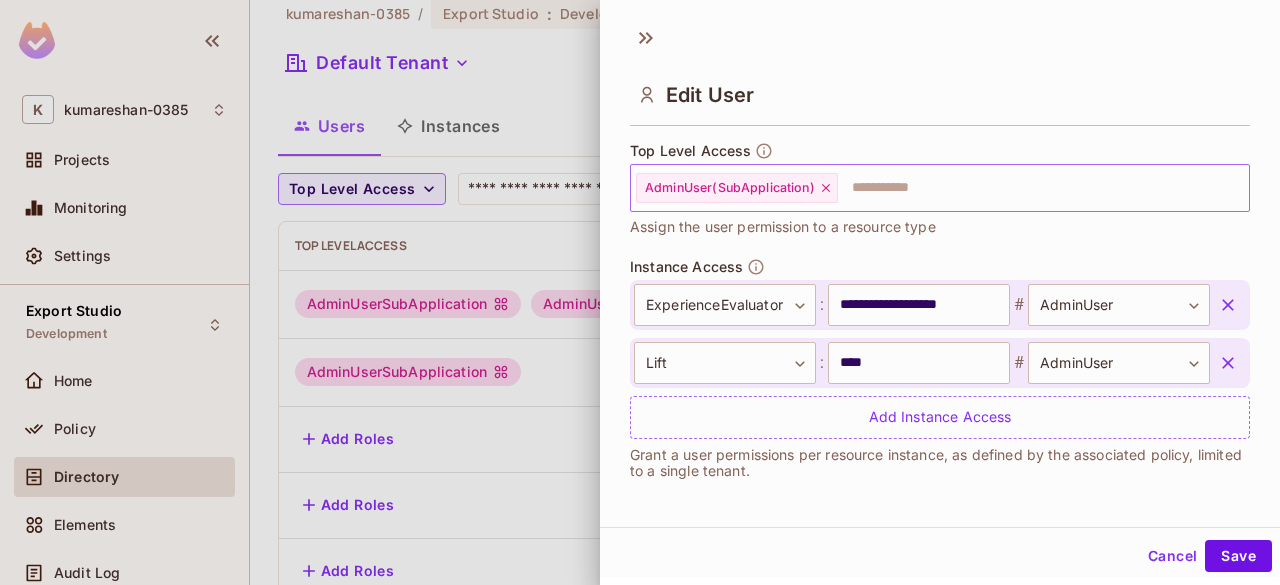 click 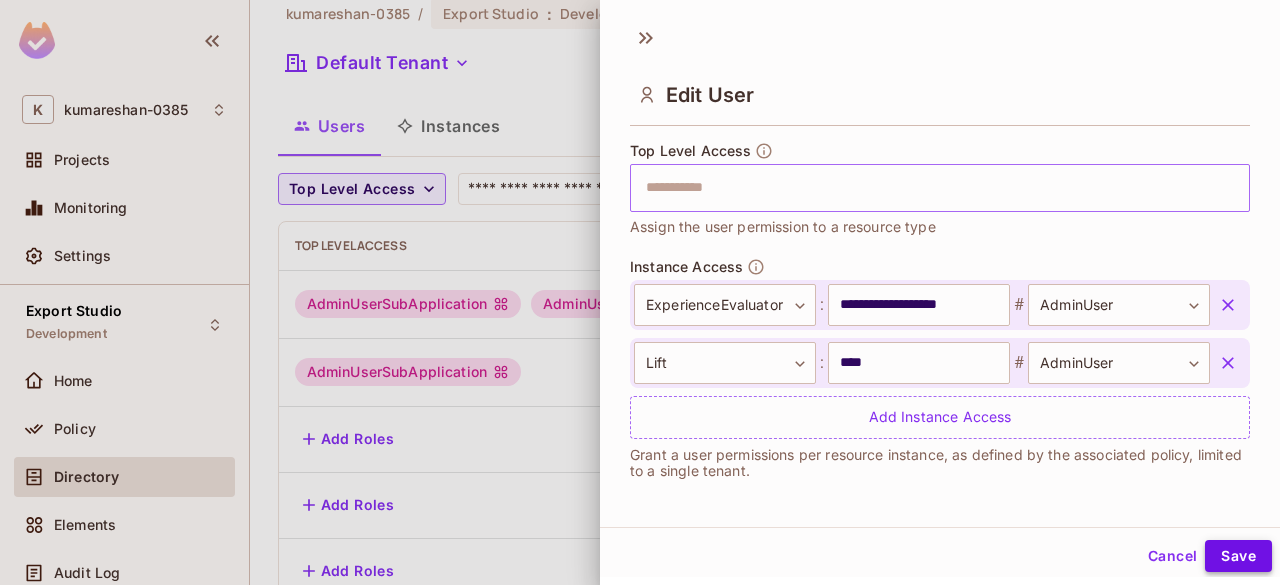 click on "Save" at bounding box center [1238, 556] 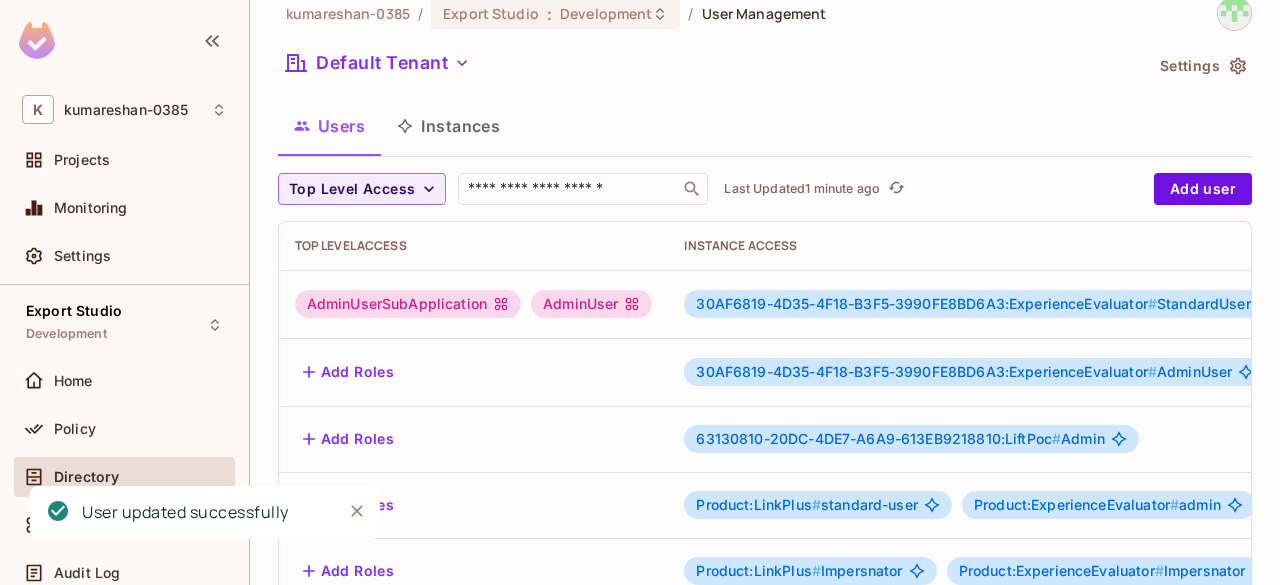 click 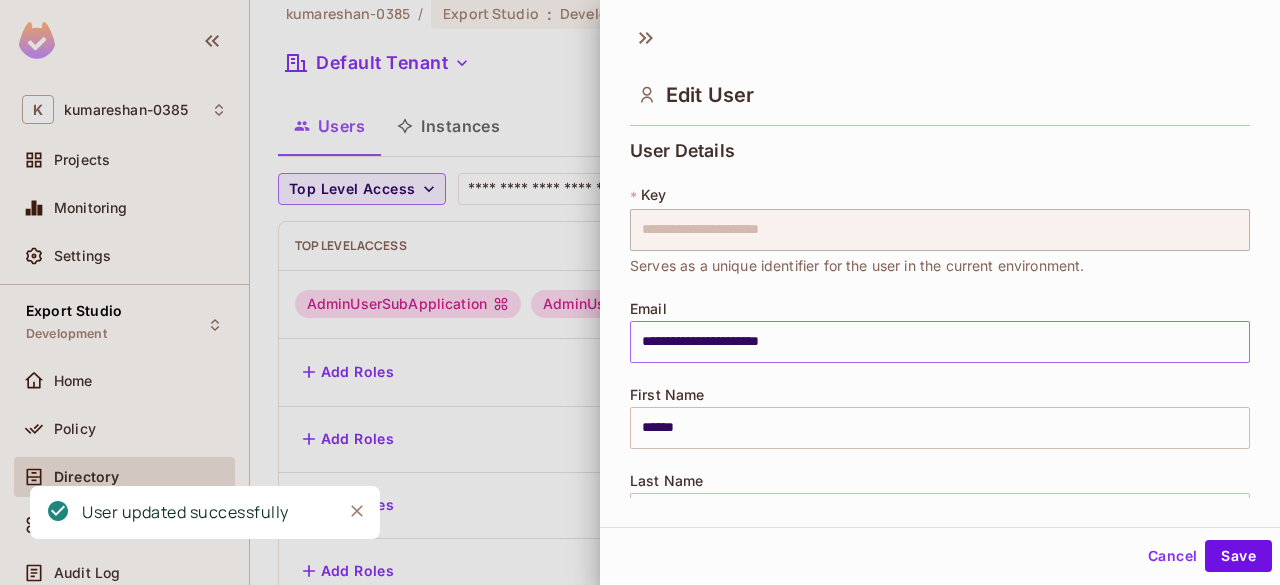 scroll, scrollTop: 594, scrollLeft: 0, axis: vertical 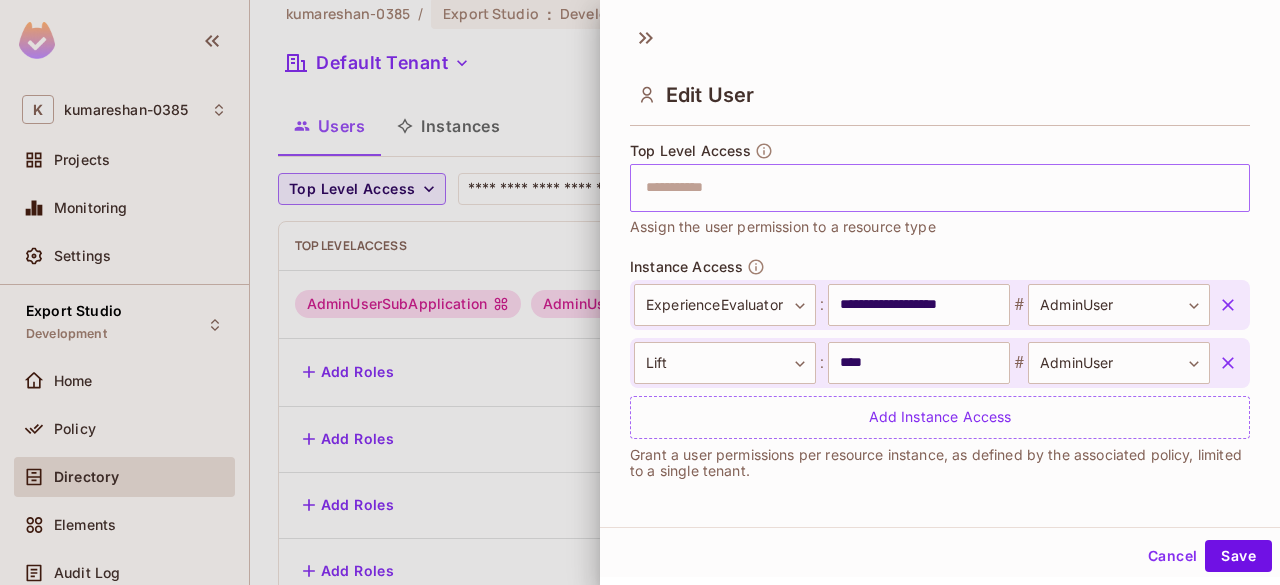 click at bounding box center (922, 188) 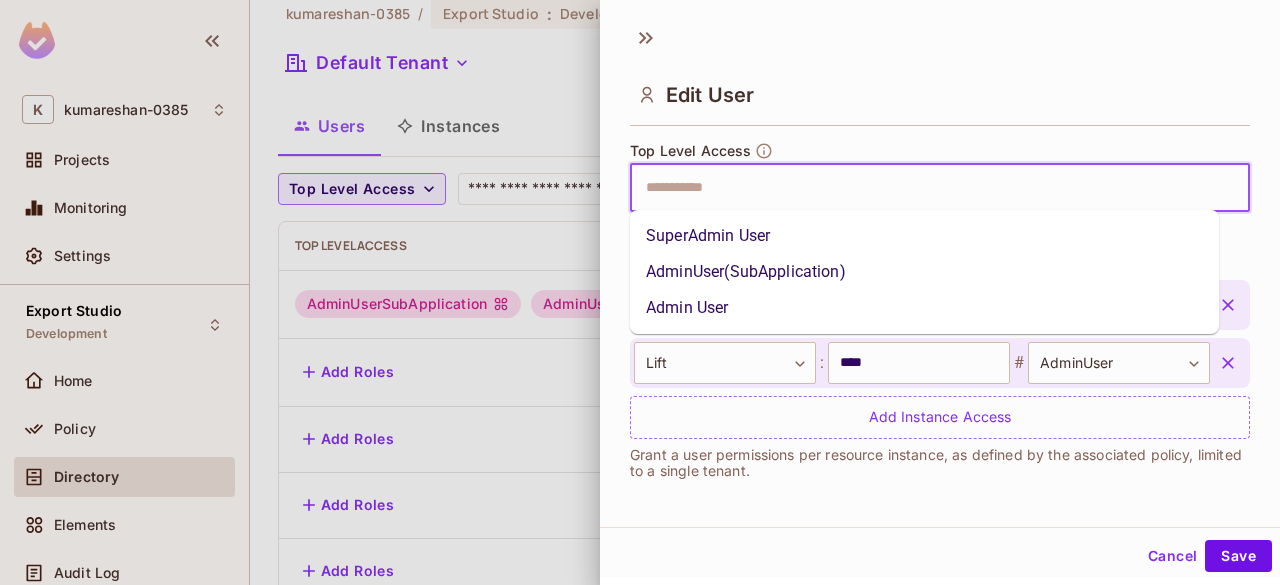 click on "AdminUser(SubApplication)" at bounding box center (924, 272) 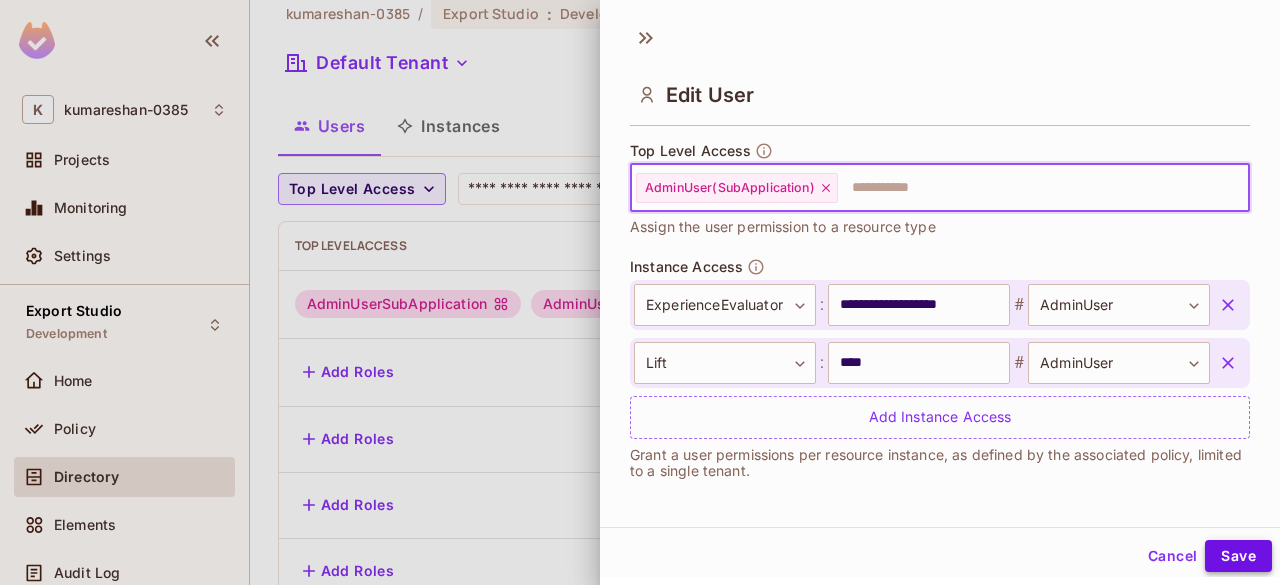 click on "Save" at bounding box center (1238, 556) 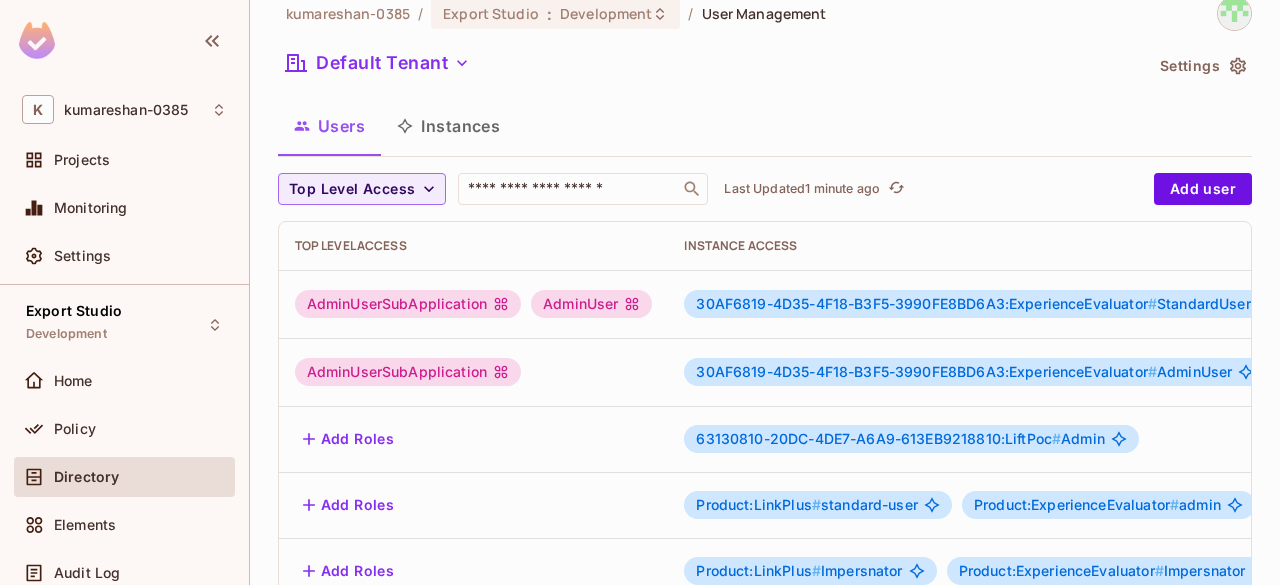 click on "AdminUserSubApplication" at bounding box center [408, 372] 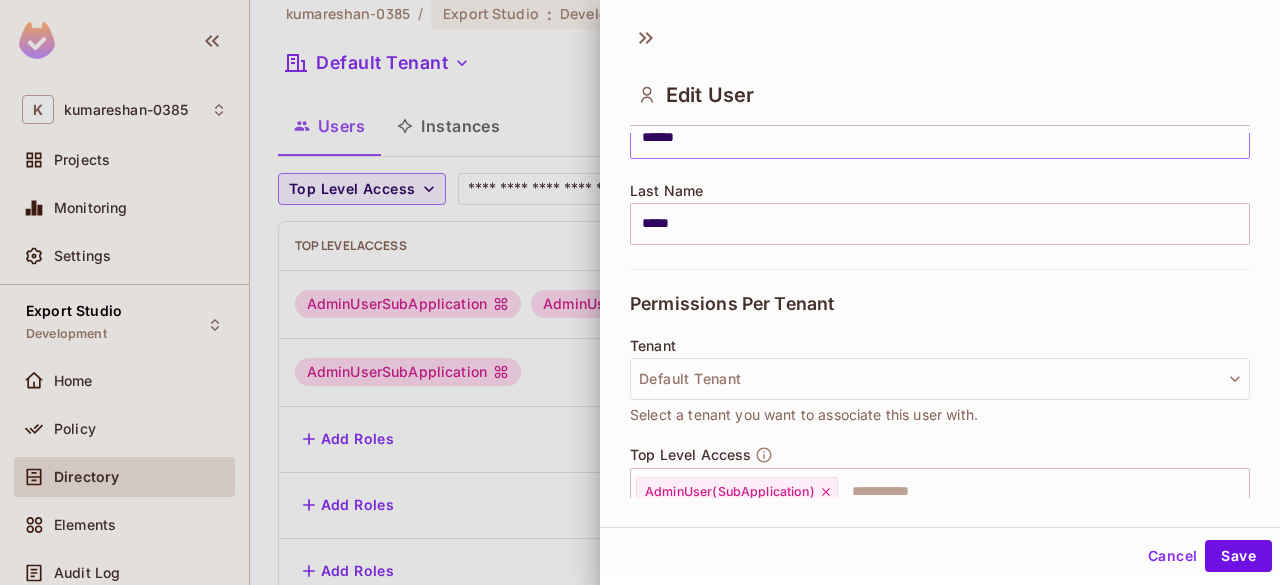 scroll, scrollTop: 371, scrollLeft: 0, axis: vertical 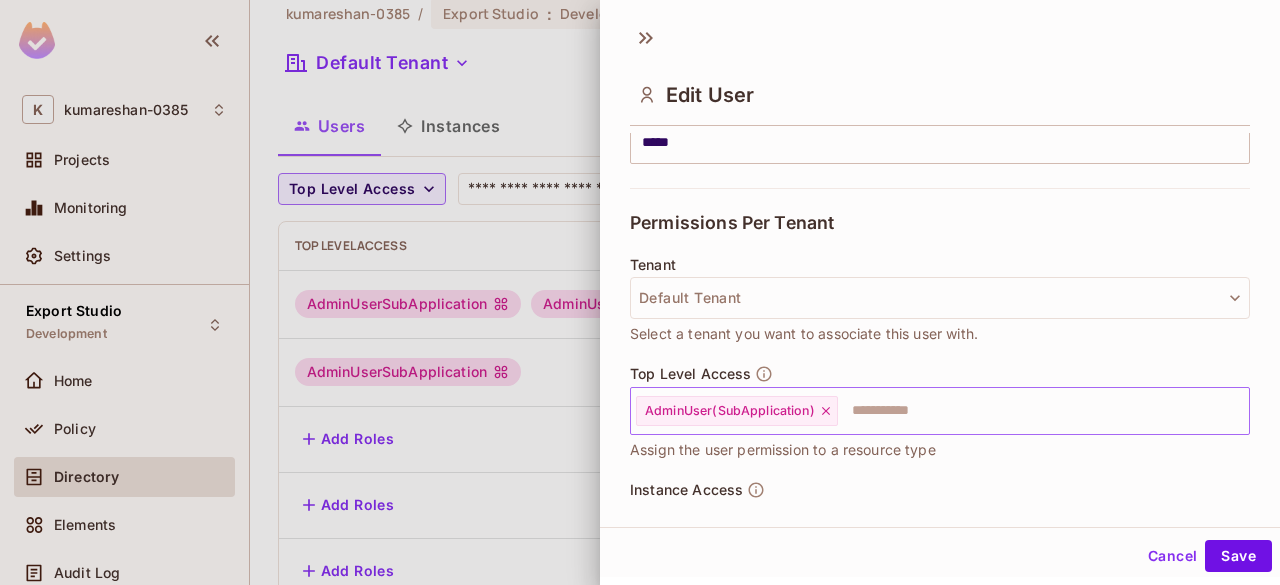 click 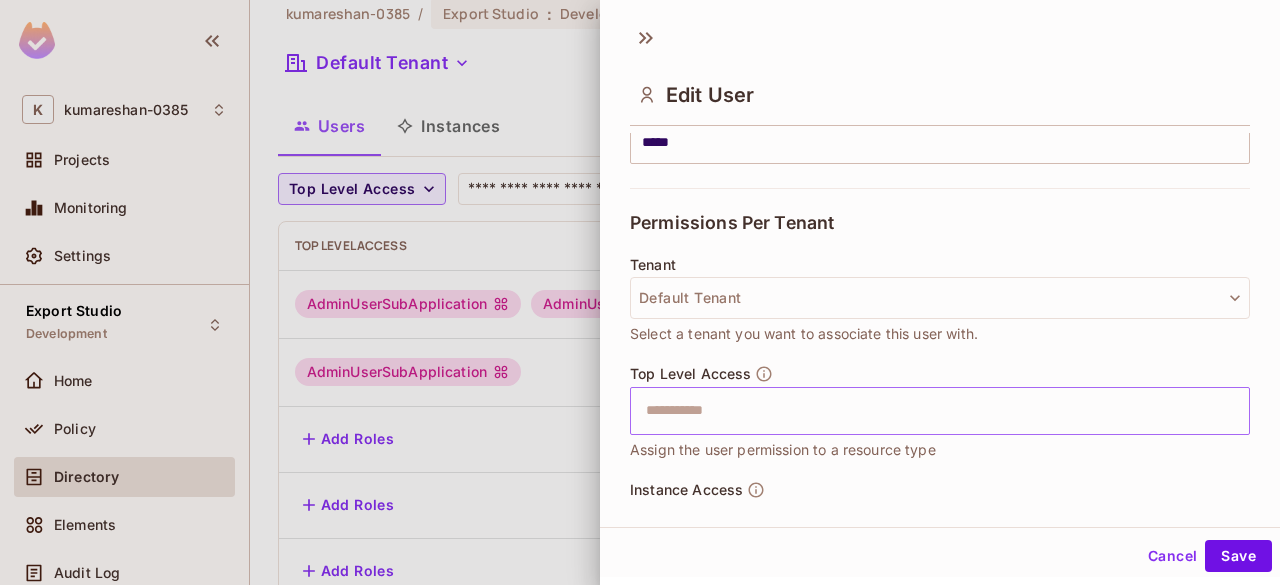 click at bounding box center [922, 411] 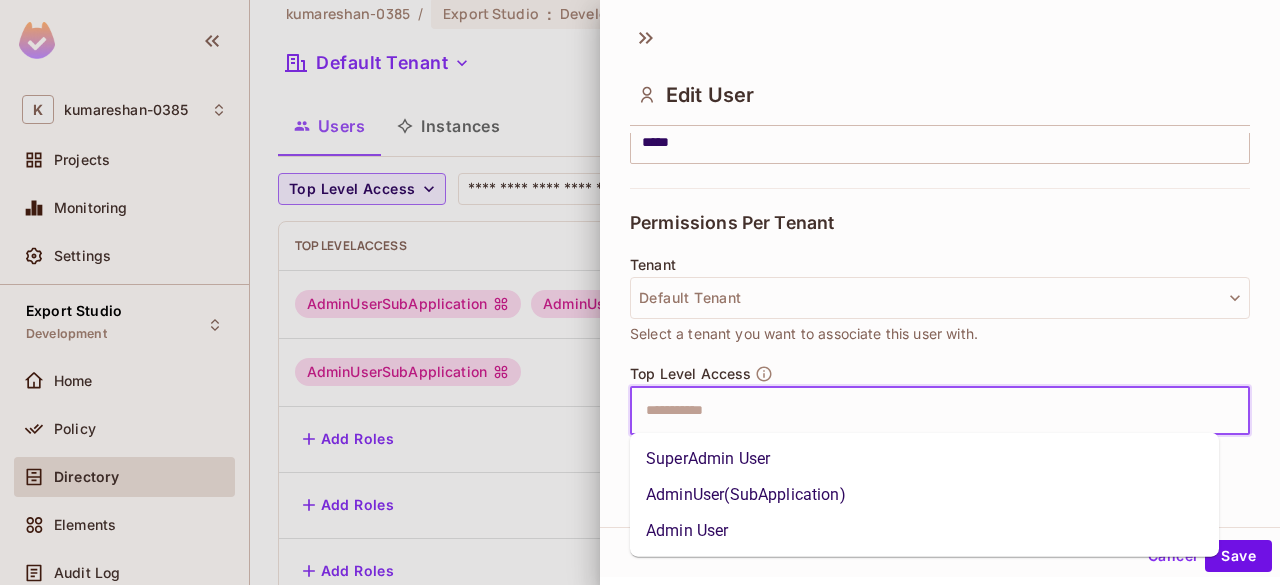 click on "SuperAdmin User" at bounding box center (924, 459) 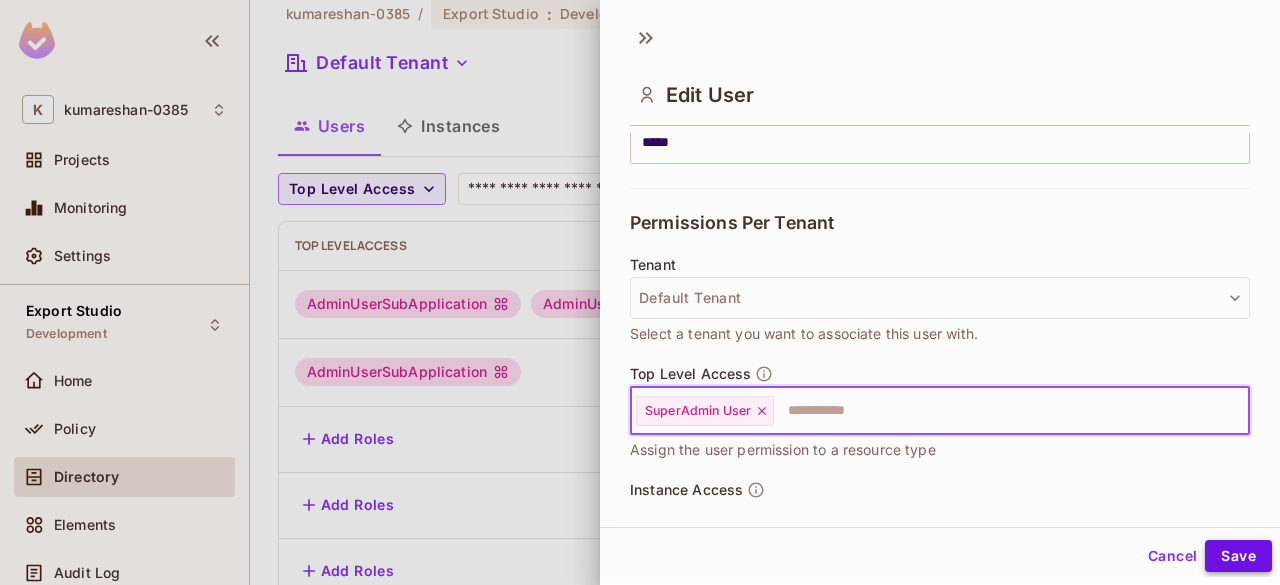 click on "Save" at bounding box center (1238, 556) 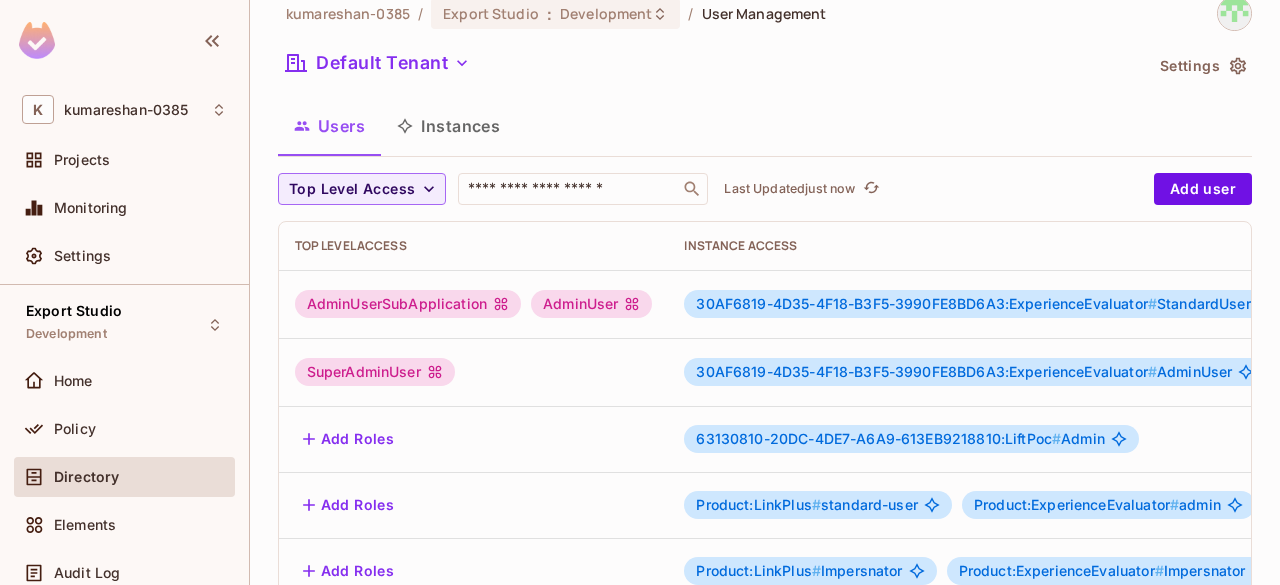 click on "SuperAdminUser" at bounding box center [375, 372] 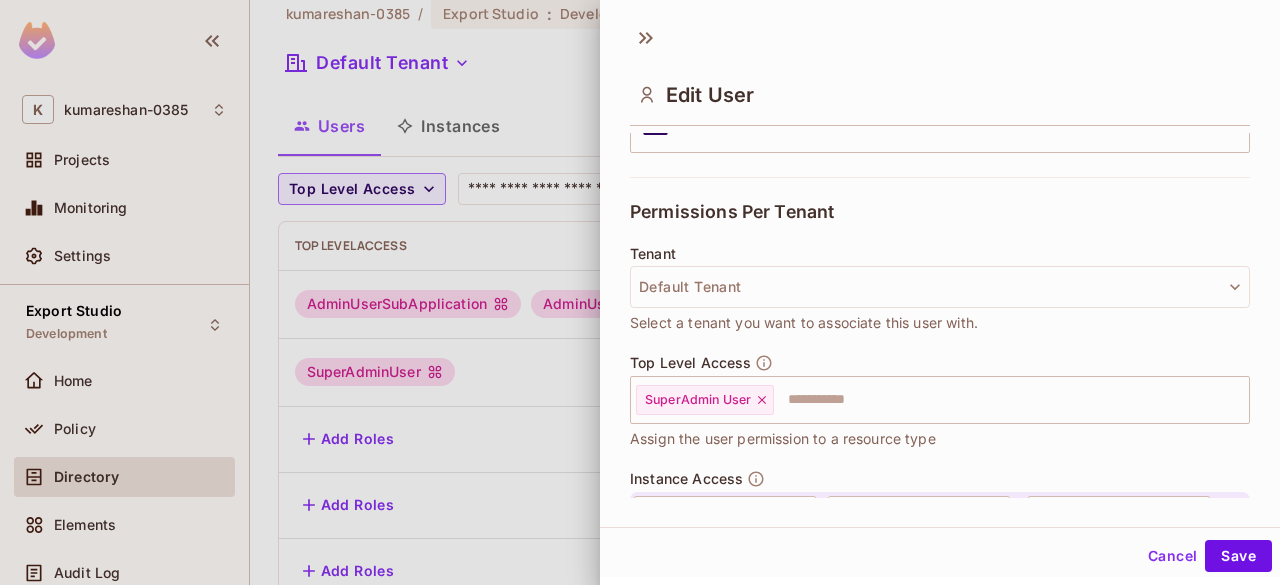 scroll, scrollTop: 594, scrollLeft: 0, axis: vertical 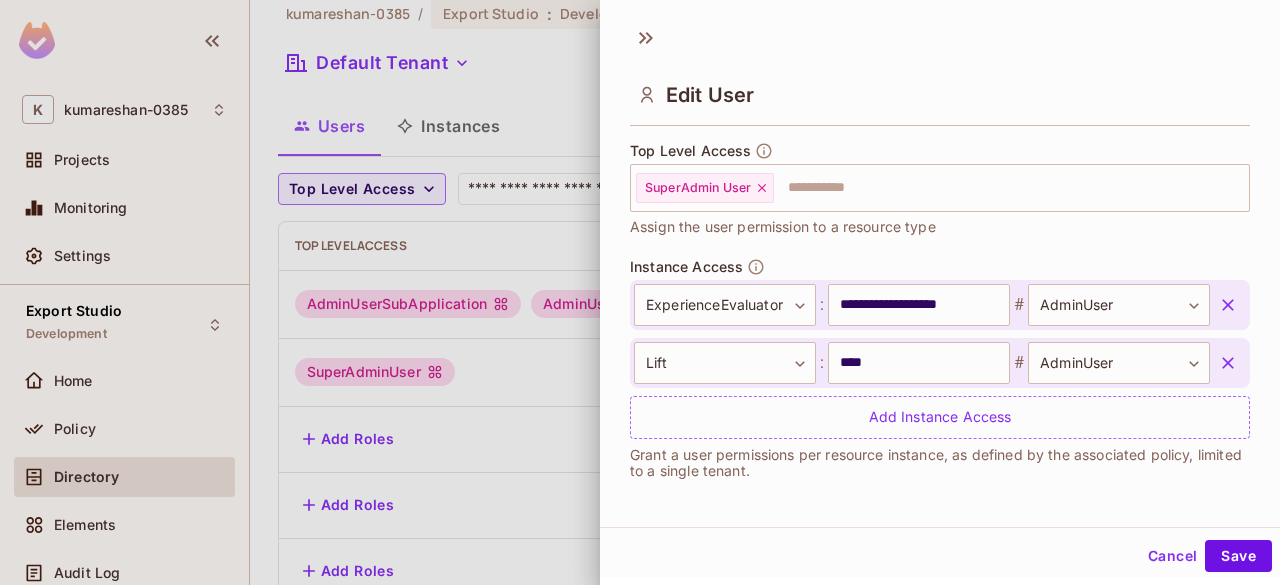 click on "Cancel" at bounding box center [1172, 556] 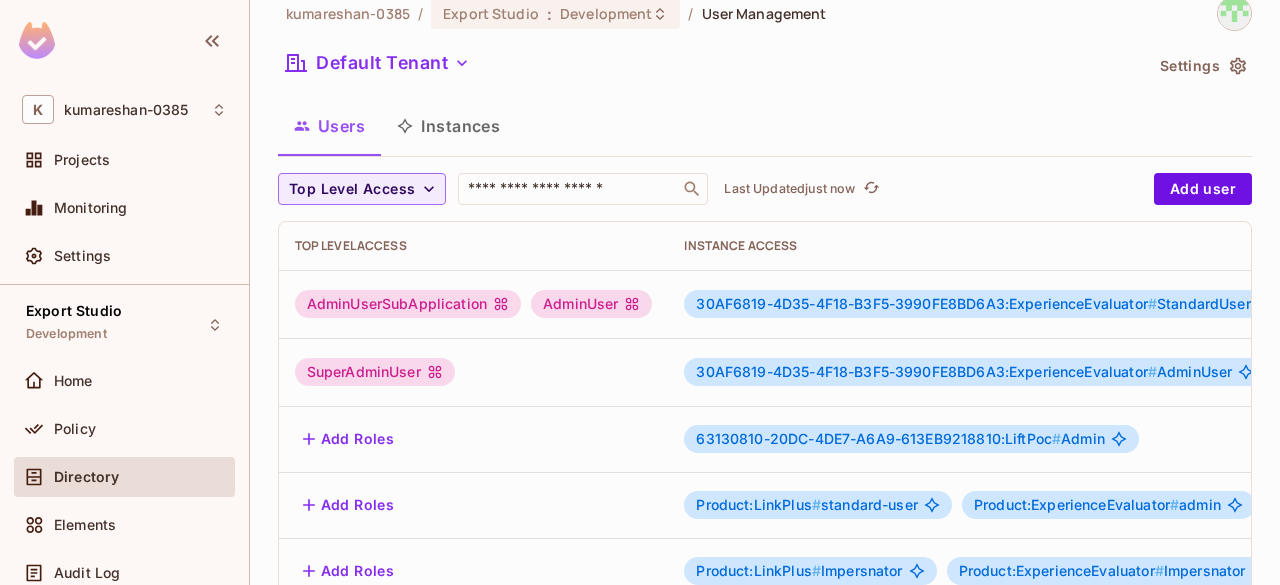 click on "SuperAdminUser" at bounding box center (375, 372) 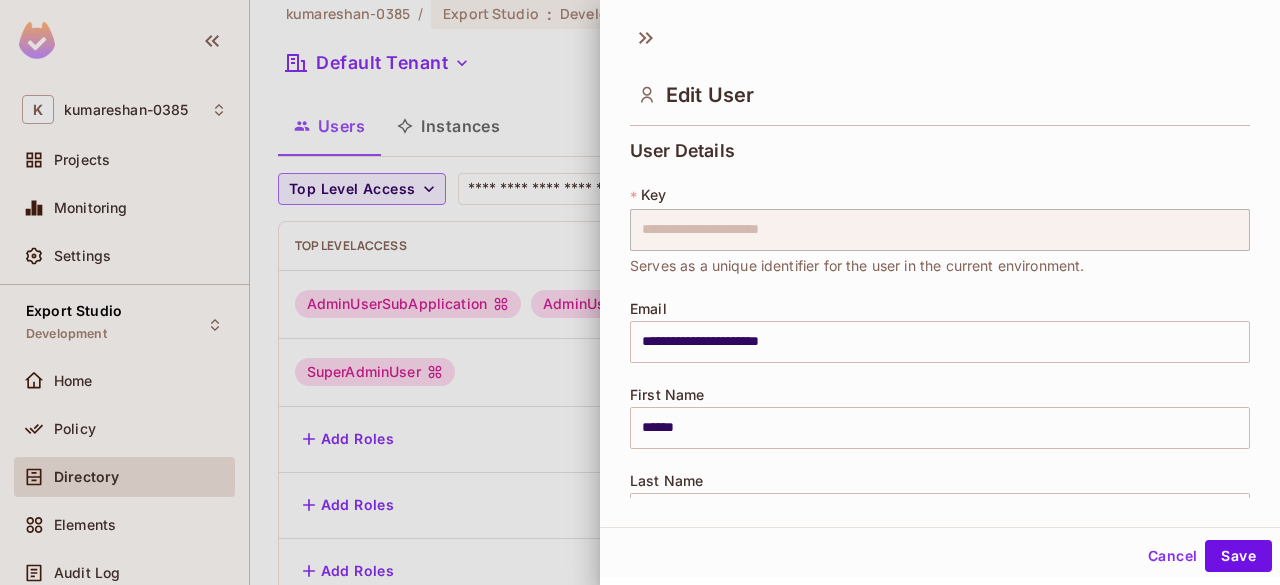 scroll, scrollTop: 594, scrollLeft: 0, axis: vertical 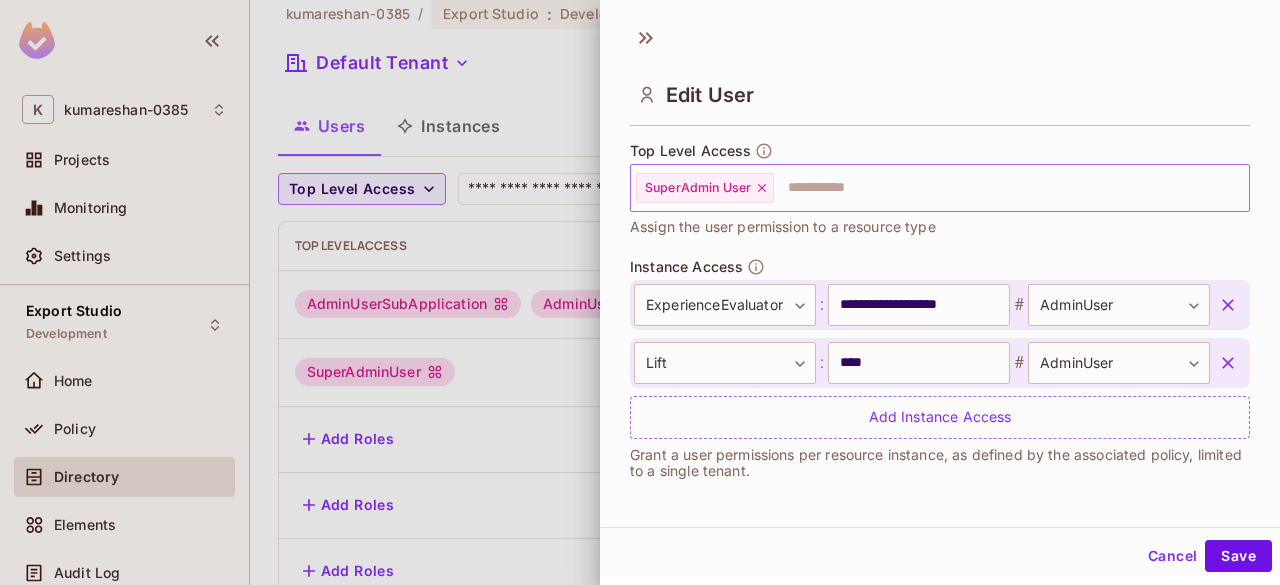 click 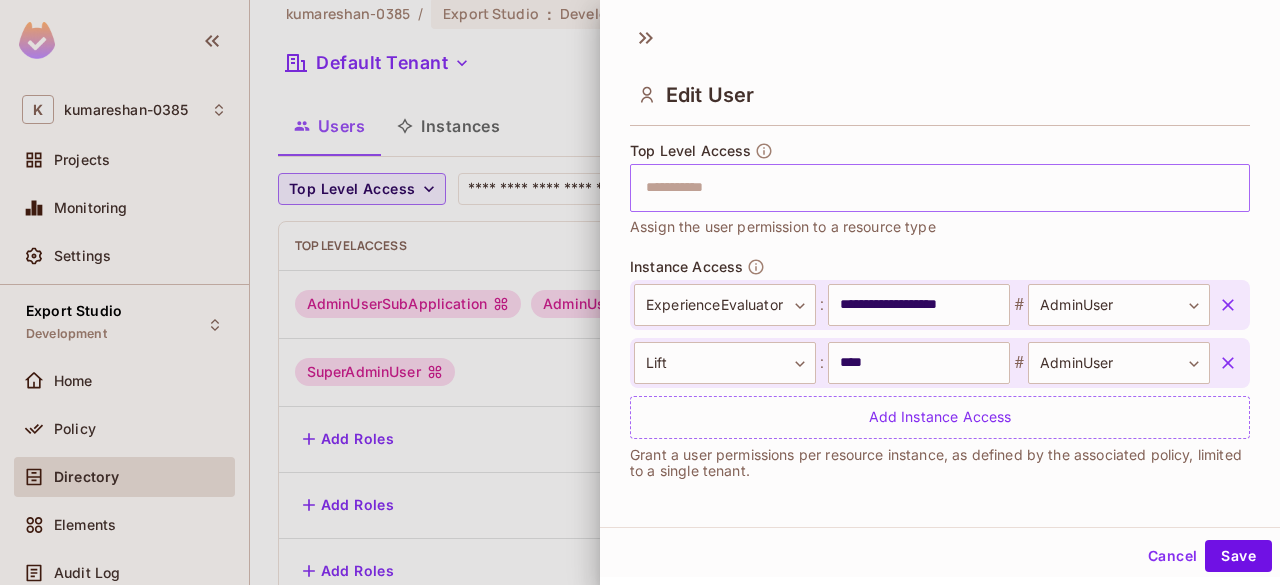 click at bounding box center [922, 188] 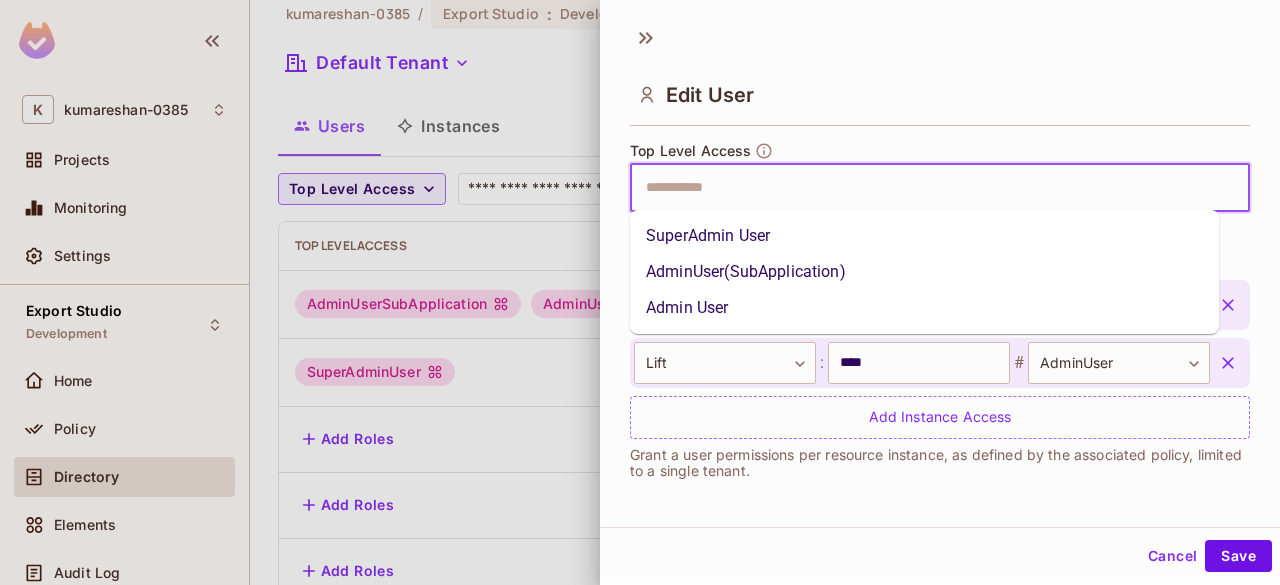 click on "AdminUser(SubApplication)" at bounding box center [924, 272] 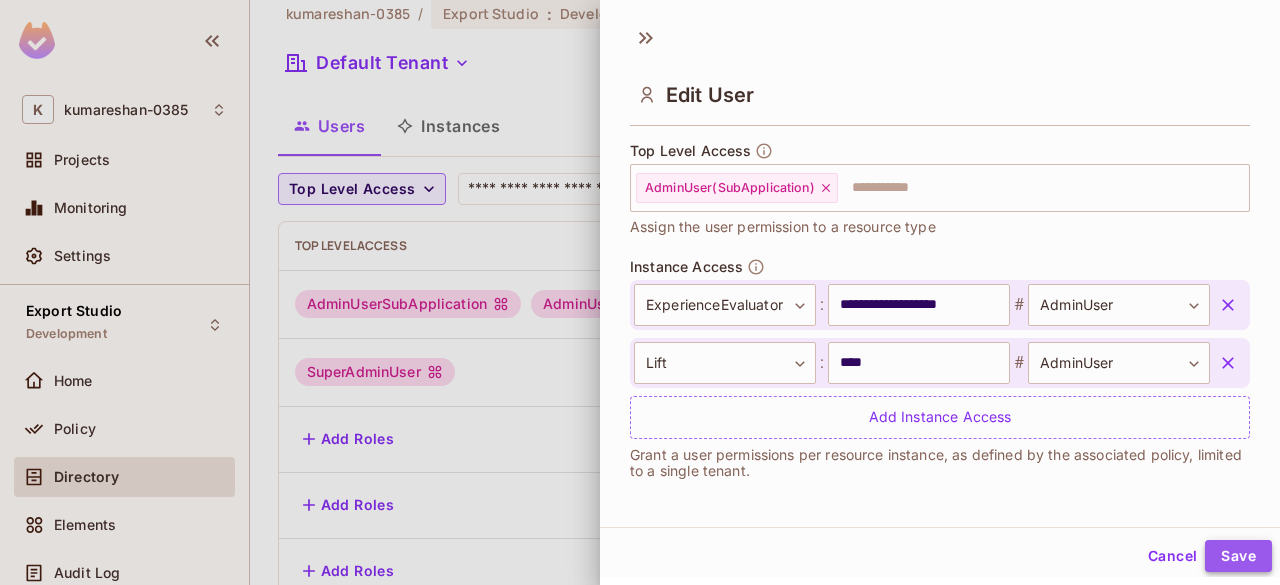 click on "Save" at bounding box center [1238, 556] 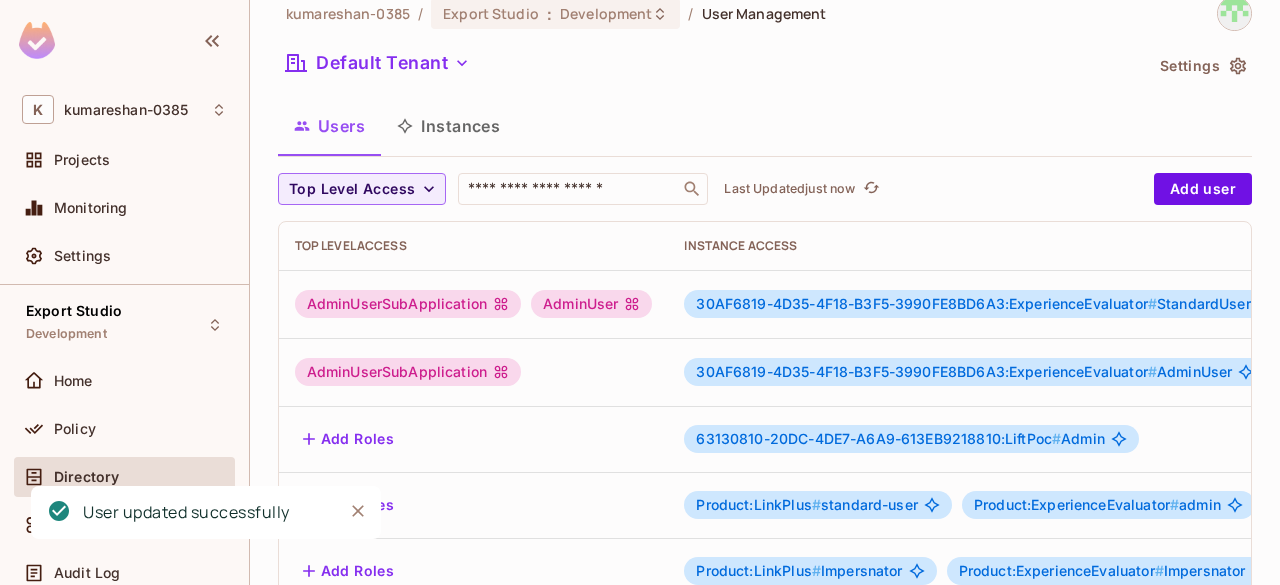 click on "AdminUserSubApplication" at bounding box center [408, 372] 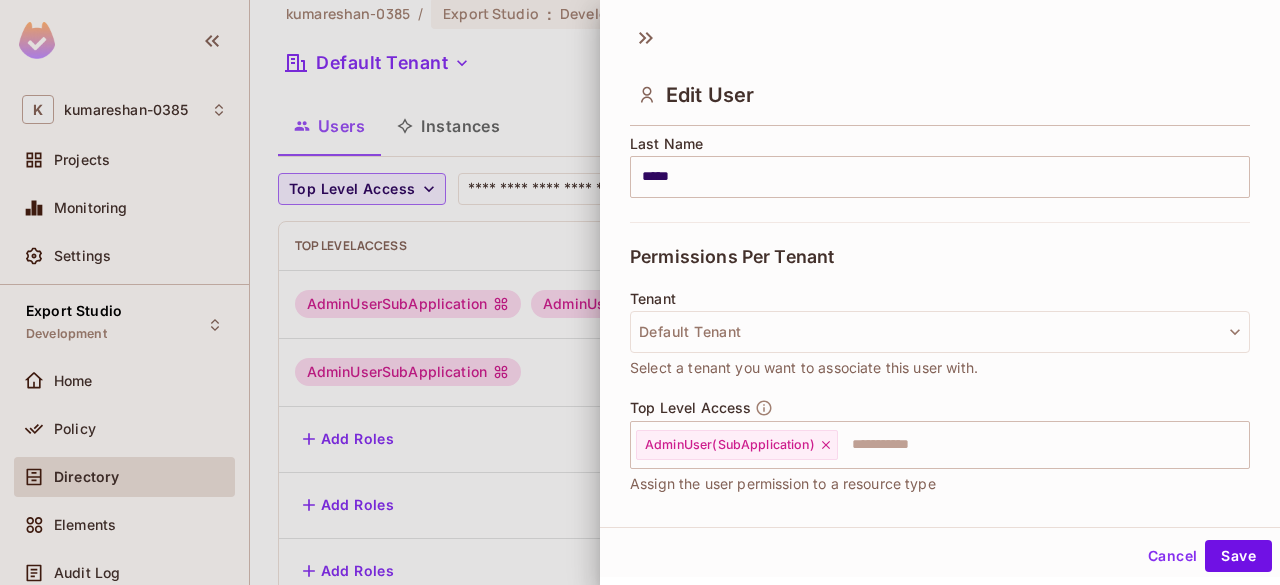 scroll, scrollTop: 340, scrollLeft: 0, axis: vertical 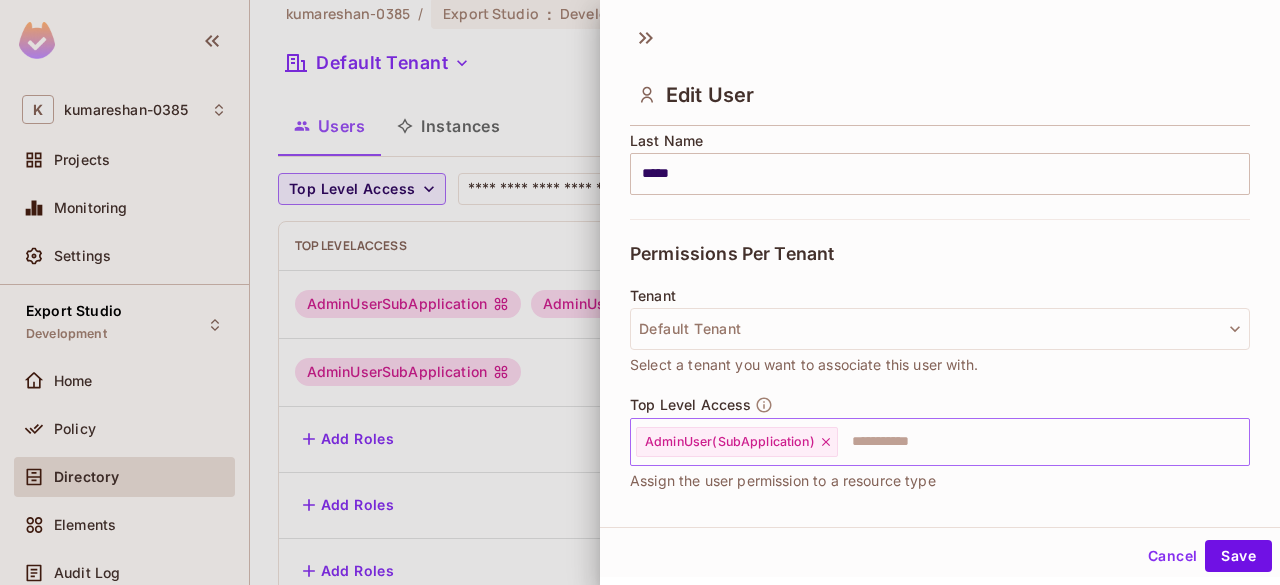 click 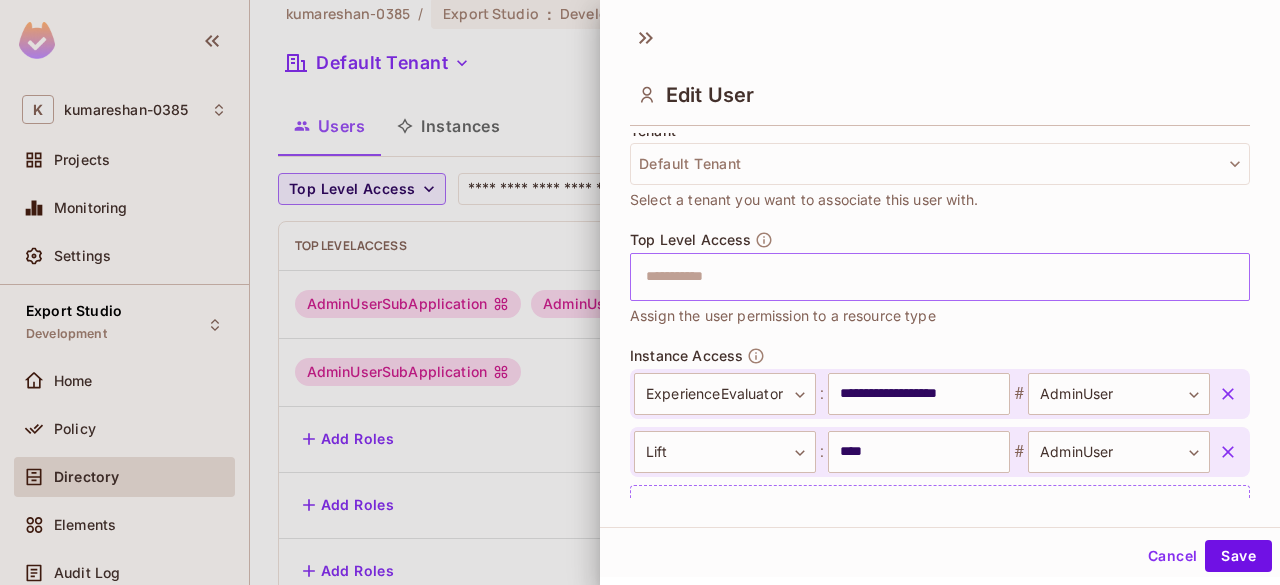 scroll, scrollTop: 506, scrollLeft: 0, axis: vertical 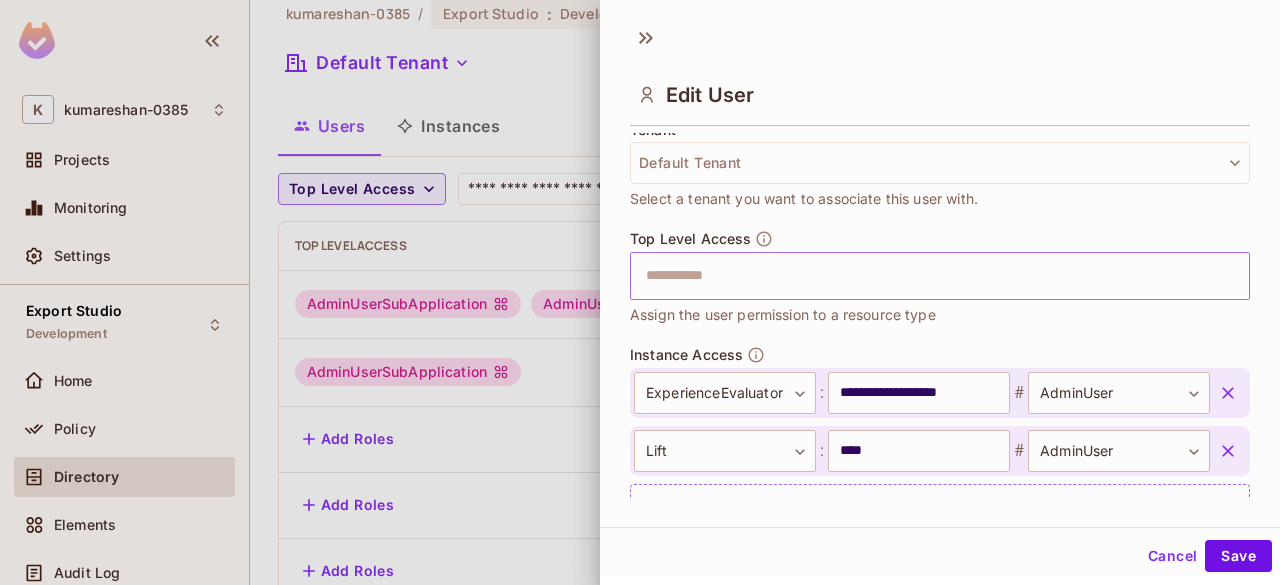 click at bounding box center [922, 276] 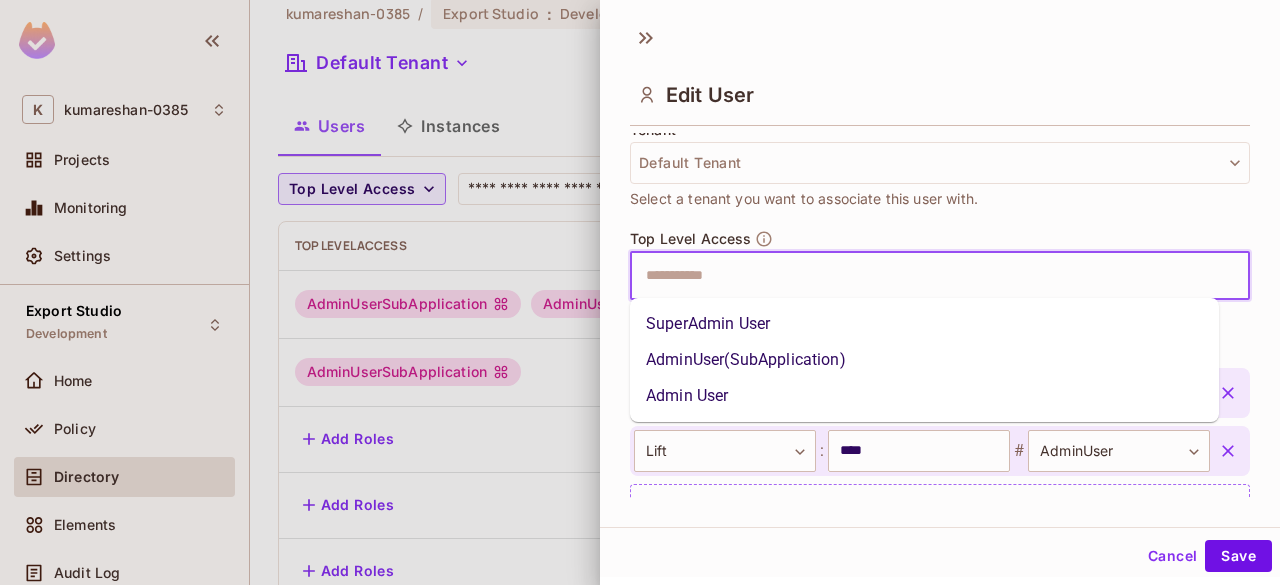 click on "AdminUser(SubApplication)" at bounding box center [924, 360] 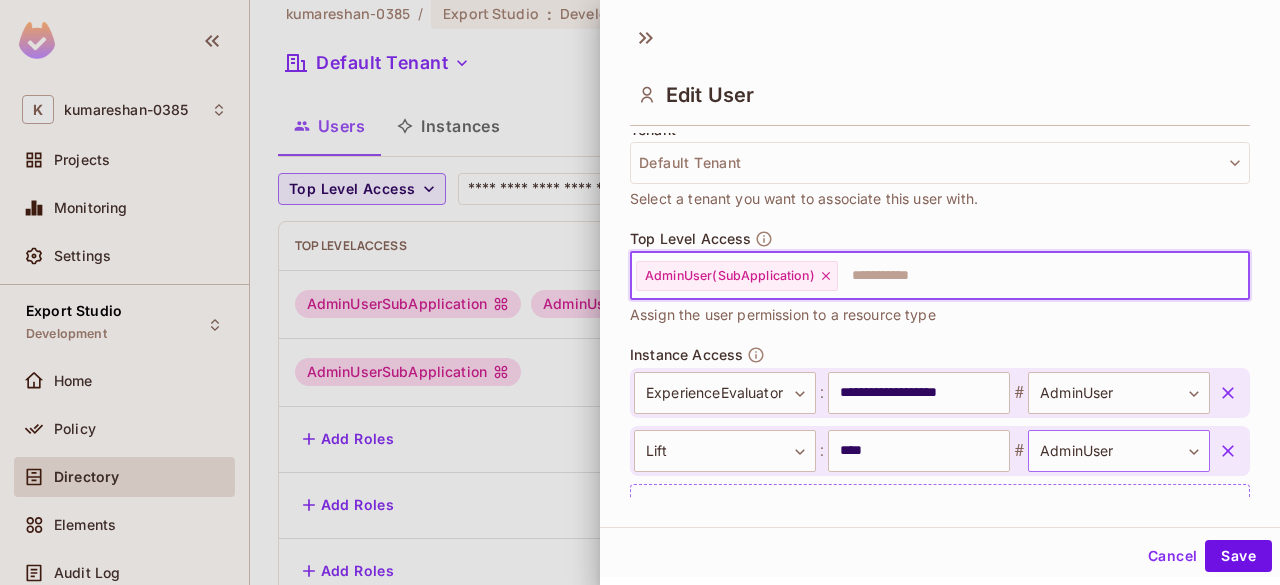 click on "K [LAST] Projects Monitoring Settings Export Studio Development Home Policy Directory Elements Audit Log URL Mapping Connect Upgrade Help & Updates K [LAST] / Export Studio : Development / User Management Default Tenant Settings Users Instances Top Level Access ​ Last Updated  just now Add user User Key User Details Top Level Access Instance Access [EMAIL] [FIRST] [LAST] [EMAIL] AdminUserSubApplication AdminUser 30AF6819-4D35-4F18-B3F5-3990FE8BD6A3:ExperienceEvaluator # StandardUser 26B11E1F-C2BE-44B2-8D13-D088E0AD0300:LinkPlus # AdminUser + 1 [EMAIL] [FIRST] [LAST] [EMAIL] AdminUserSubApplication 30AF6819-4D35-4F18-B3F5-3990FE8BD6A3:ExperienceEvaluator # AdminUser B146E847-F4D6-45C8-9373-CDA2372507B0:Lift # StandardUser [EMAIL]   [EMAIL] Add Roles 63130810-20DC-4DE7-A6A9-613EB9218810:LiftPoc # Admin [EMAIL]   Add Roles Product:LinkPlus # standard-user Product:ExperienceEvaluator # admin [EMAIL]   Add Roles" at bounding box center (640, 292) 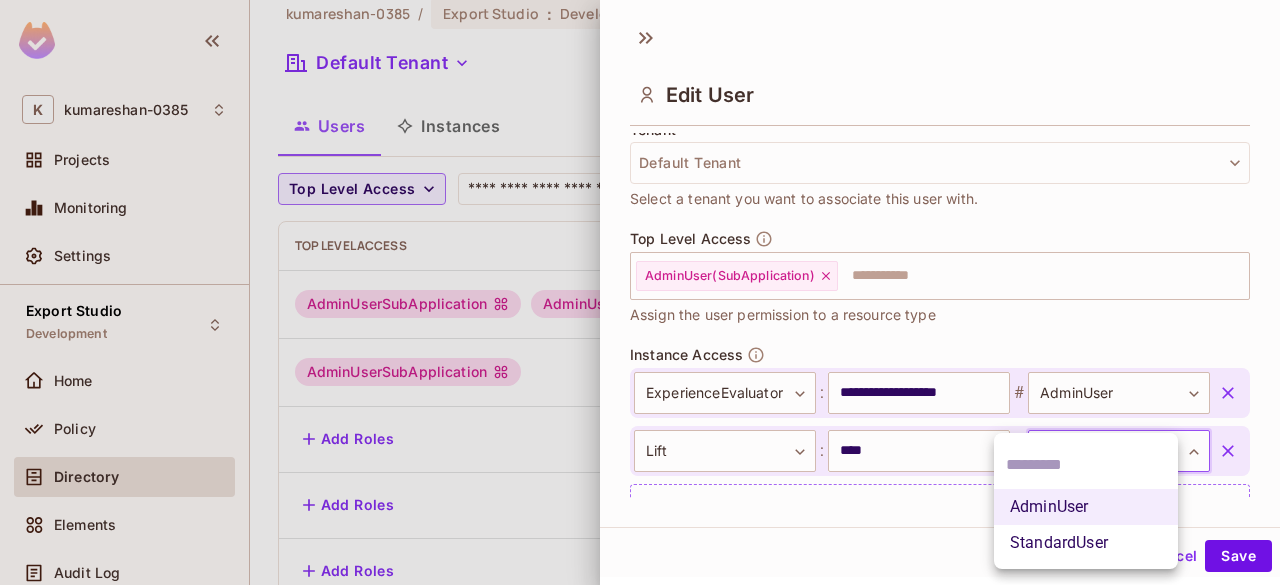 click on "StandardUser" at bounding box center [1086, 543] 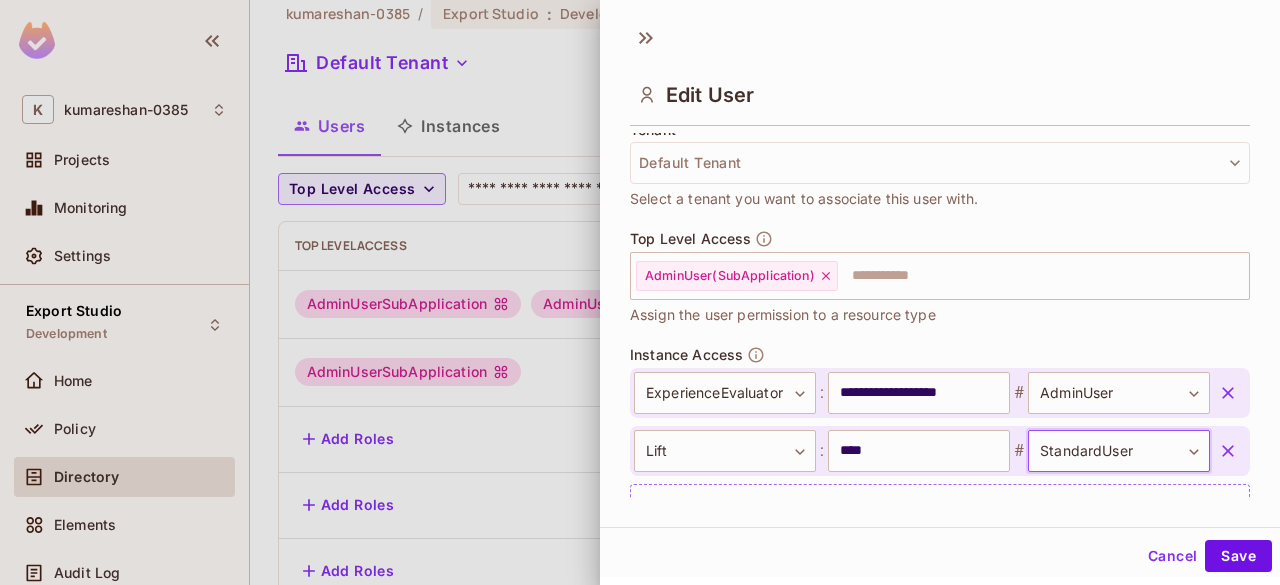 type on "**********" 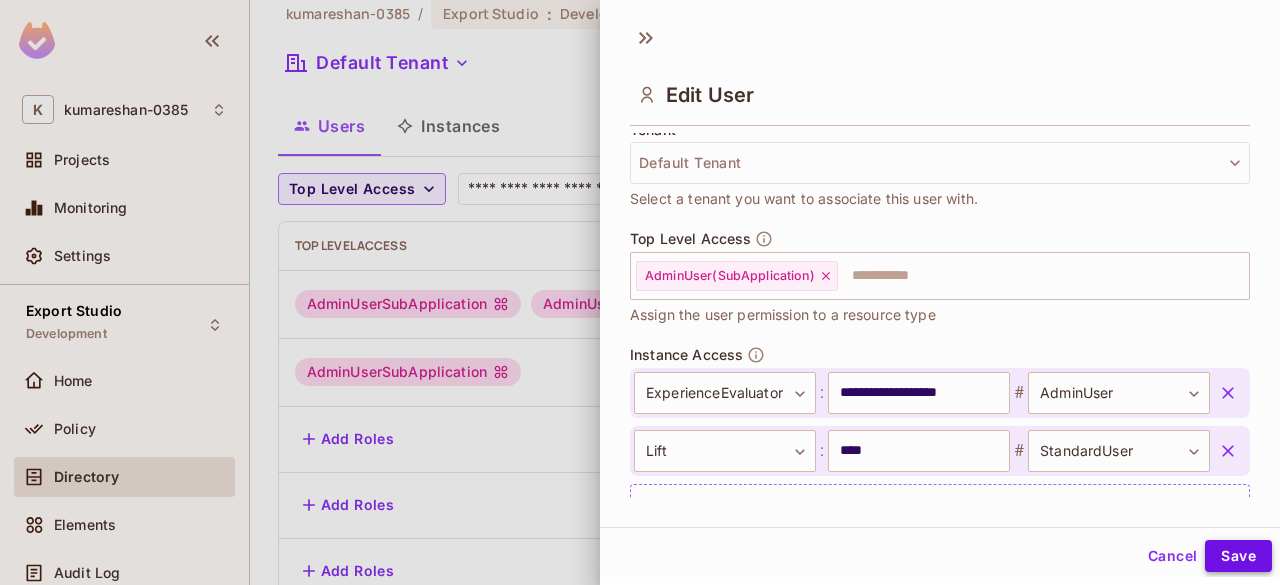 click on "Save" at bounding box center [1238, 556] 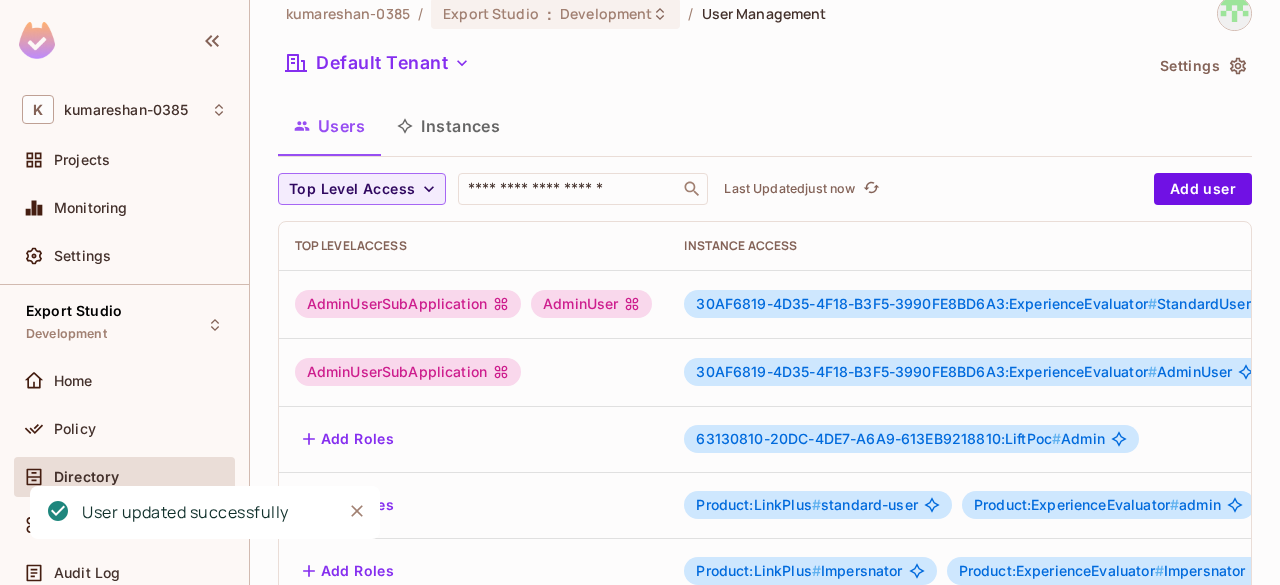 click on "AdminUserSubApplication" at bounding box center (408, 372) 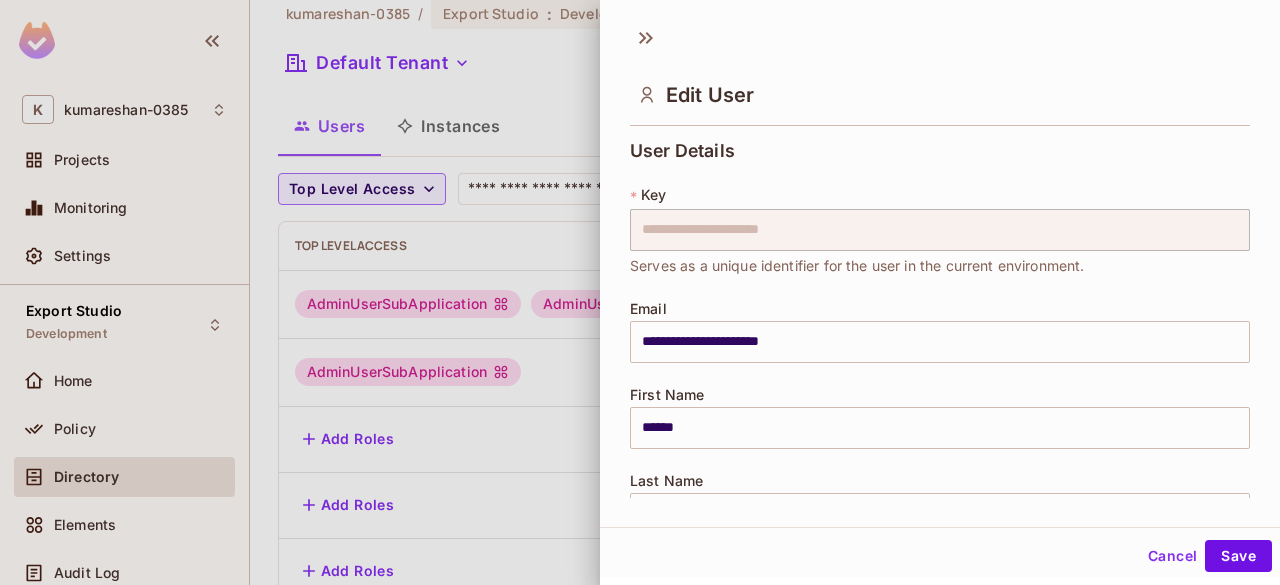 scroll, scrollTop: 594, scrollLeft: 0, axis: vertical 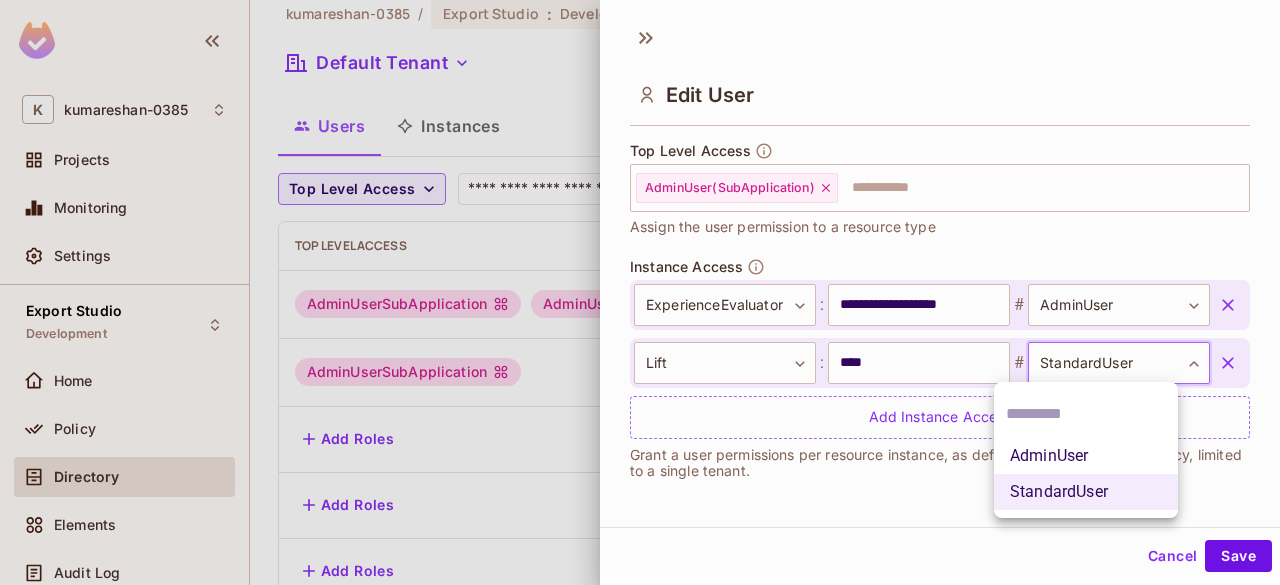 click on "K [LAST] Projects Monitoring Settings Export Studio Development Home Policy Directory Elements Audit Log URL Mapping Connect Upgrade Help & Updates K [LAST] / Export Studio : Development / User Management Default Tenant Settings Users Instances Top Level Access ​ Last Updated  just now Add user User Key User Details Top Level Access Instance Access [EMAIL] [FIRST] [LAST] [EMAIL] AdminUserSubApplication AdminUser 30AF6819-4D35-4F18-B3F5-3990FE8BD6A3:ExperienceEvaluator # StandardUser 26B11E1F-C2BE-44B2-8D13-D088E0AD0300:LinkPlus # AdminUser + 1 [EMAIL] [FIRST] [LAST] [EMAIL] AdminUserSubApplication 30AF6819-4D35-4F18-B3F5-3990FE8BD6A3:ExperienceEvaluator # AdminUser B146E847-F4D6-45C8-9373-CDA2372507B0:Lift # StandardUser [EMAIL]   [EMAIL] Add Roles 63130810-20DC-4DE7-A6A9-613EB9218810:LiftPoc # Admin [EMAIL]   Add Roles Product:LinkPlus # standard-user Product:ExperienceEvaluator # admin [EMAIL]   Add Roles" at bounding box center (640, 292) 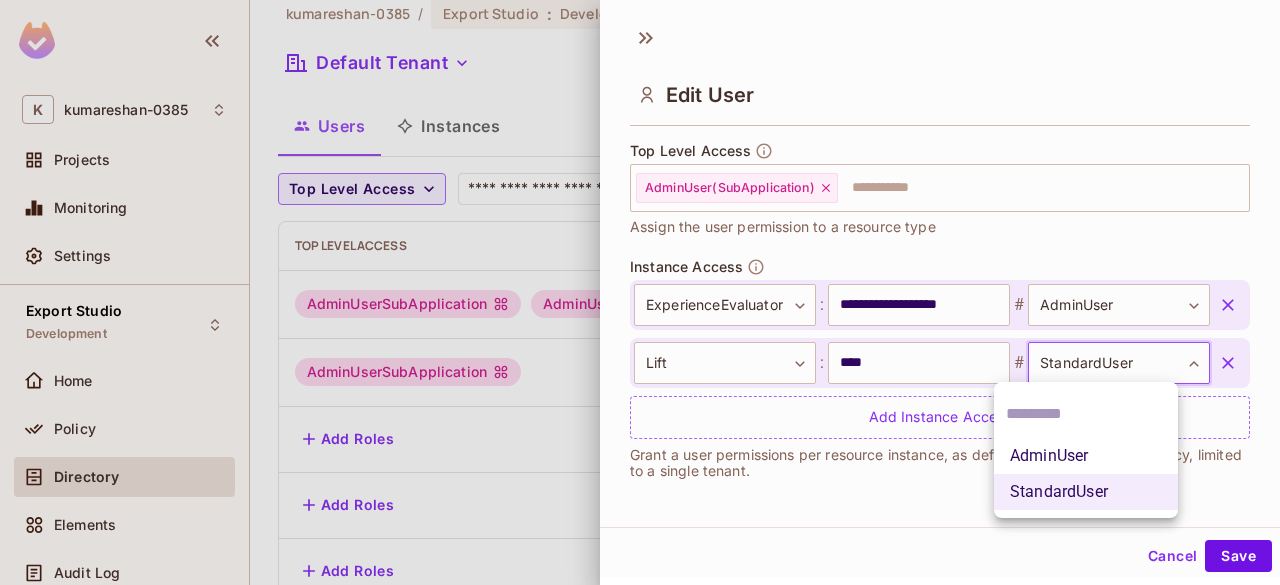 click at bounding box center [640, 292] 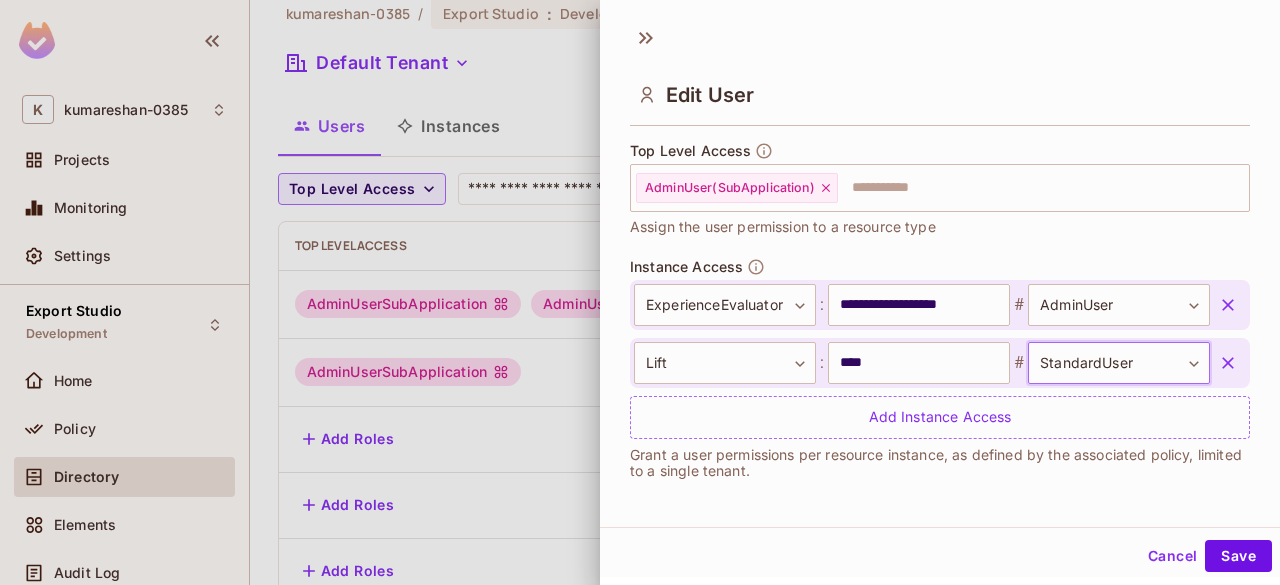 click on "K [LAST] Projects Monitoring Settings Export Studio Development Home Policy Directory Elements Audit Log URL Mapping Connect Upgrade Help & Updates K [LAST] / Export Studio : Development / User Management Default Tenant Settings Users Instances Top Level Access ​ Last Updated  just now Add user User Key User Details Top Level Access Instance Access [EMAIL] [FIRST] [LAST] [EMAIL] AdminUserSubApplication AdminUser 30AF6819-4D35-4F18-B3F5-3990FE8BD6A3:ExperienceEvaluator # StandardUser 26B11E1F-C2BE-44B2-8D13-D088E0AD0300:LinkPlus # AdminUser + 1 [EMAIL] [FIRST] [LAST] [EMAIL] AdminUserSubApplication 30AF6819-4D35-4F18-B3F5-3990FE8BD6A3:ExperienceEvaluator # AdminUser B146E847-F4D6-45C8-9373-CDA2372507B0:Lift # StandardUser [EMAIL]   [EMAIL] Add Roles 63130810-20DC-4DE7-A6A9-613EB9218810:LiftPoc # Admin [EMAIL]   Add Roles Product:LinkPlus # standard-user Product:ExperienceEvaluator # admin [EMAIL]   Add Roles" at bounding box center [640, 292] 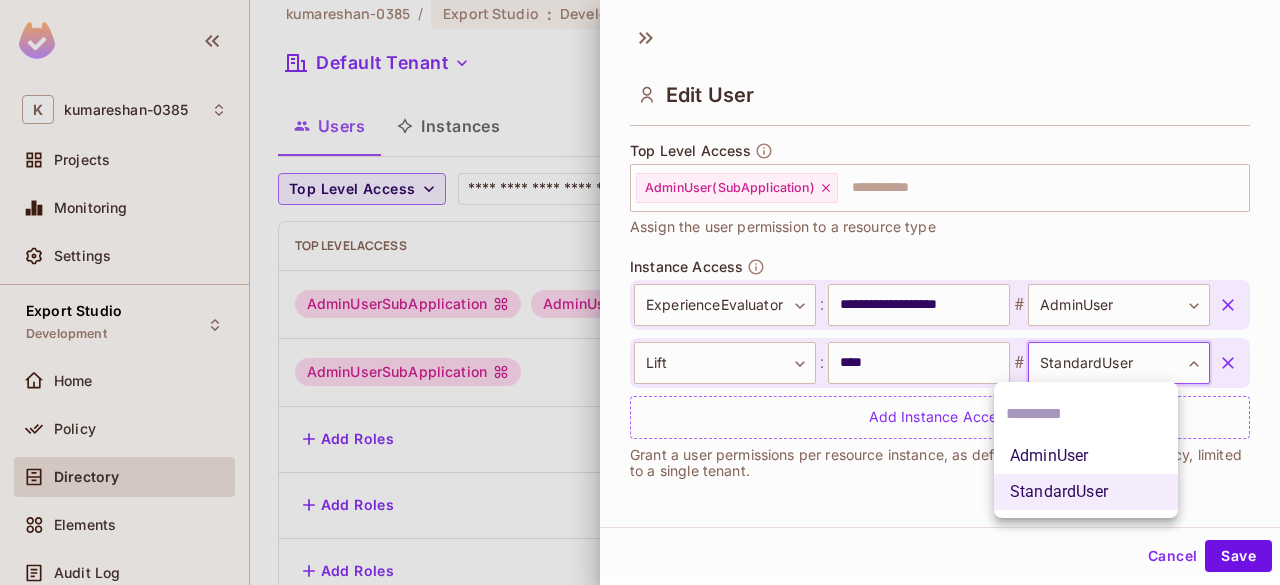 click on "AdminUser" at bounding box center (1086, 456) 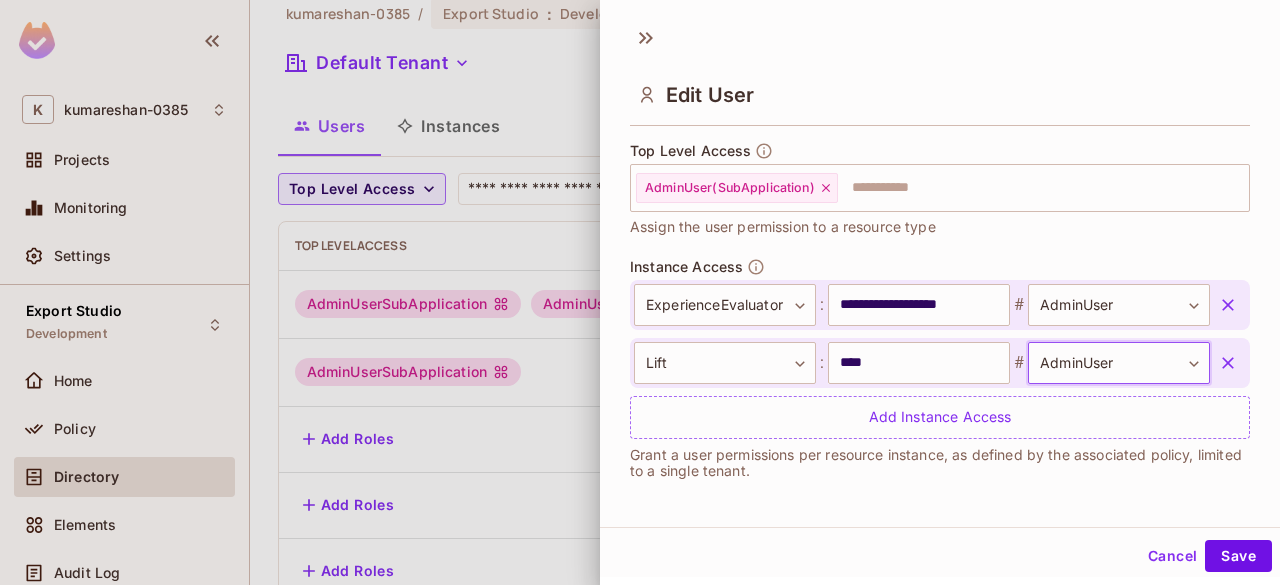 click 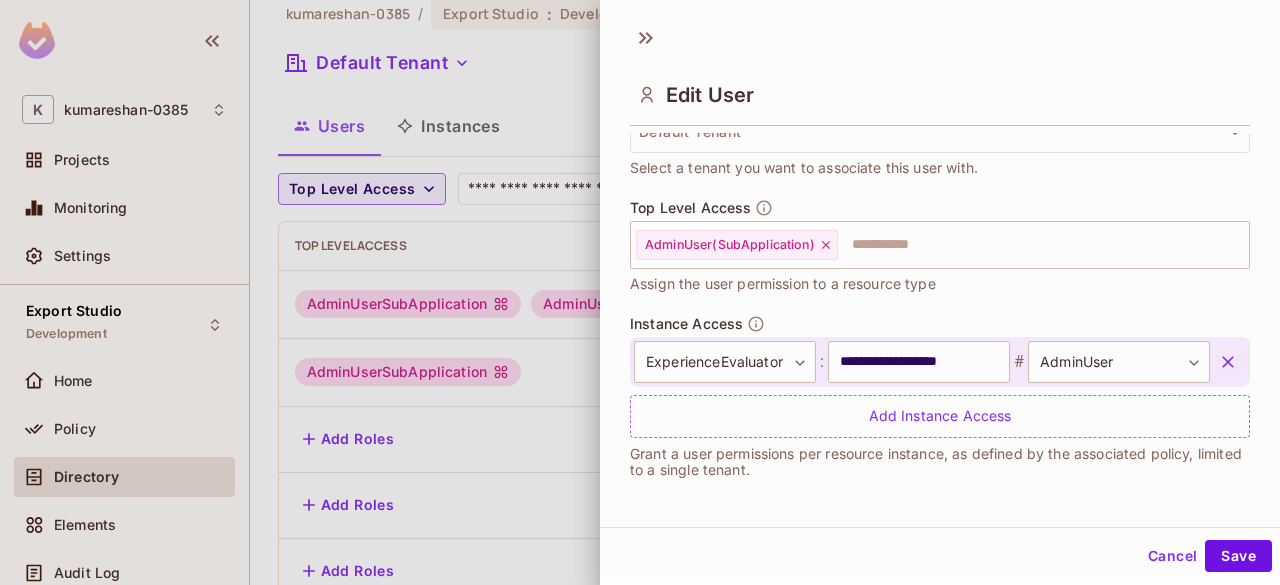 scroll, scrollTop: 536, scrollLeft: 0, axis: vertical 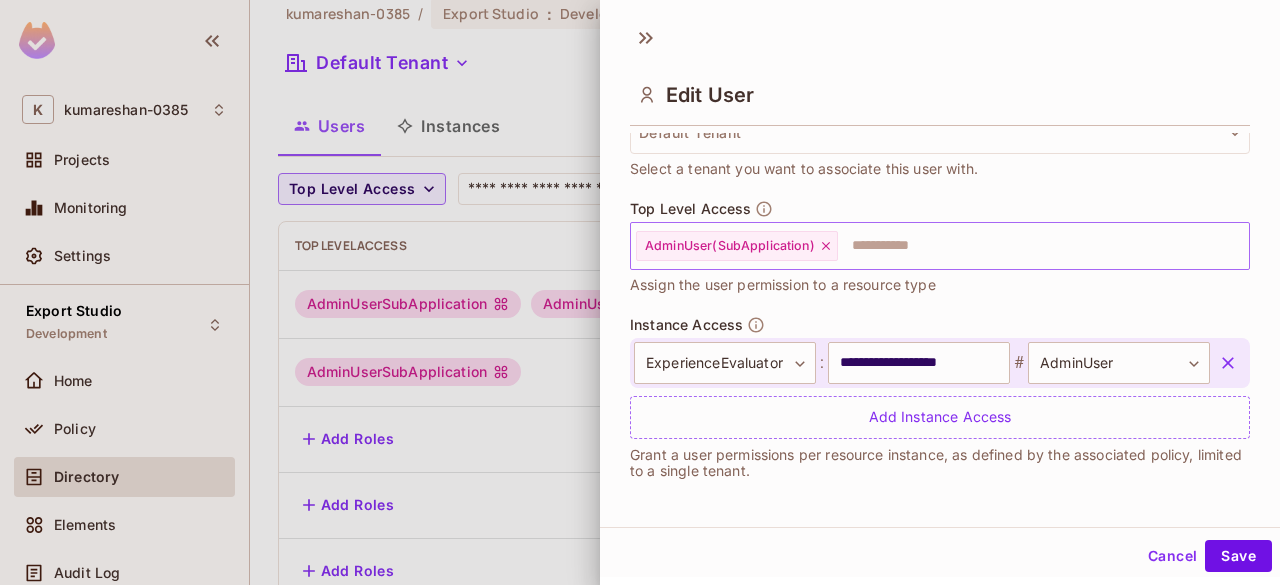 click on "AdminUser(SubApplication)" at bounding box center (737, 246) 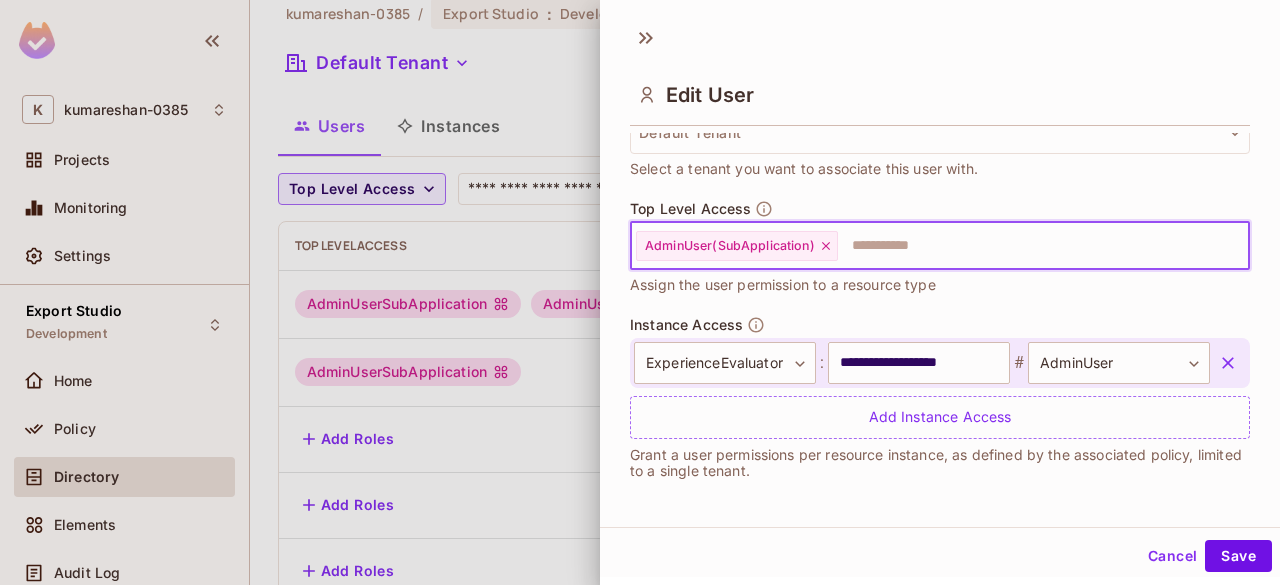 click 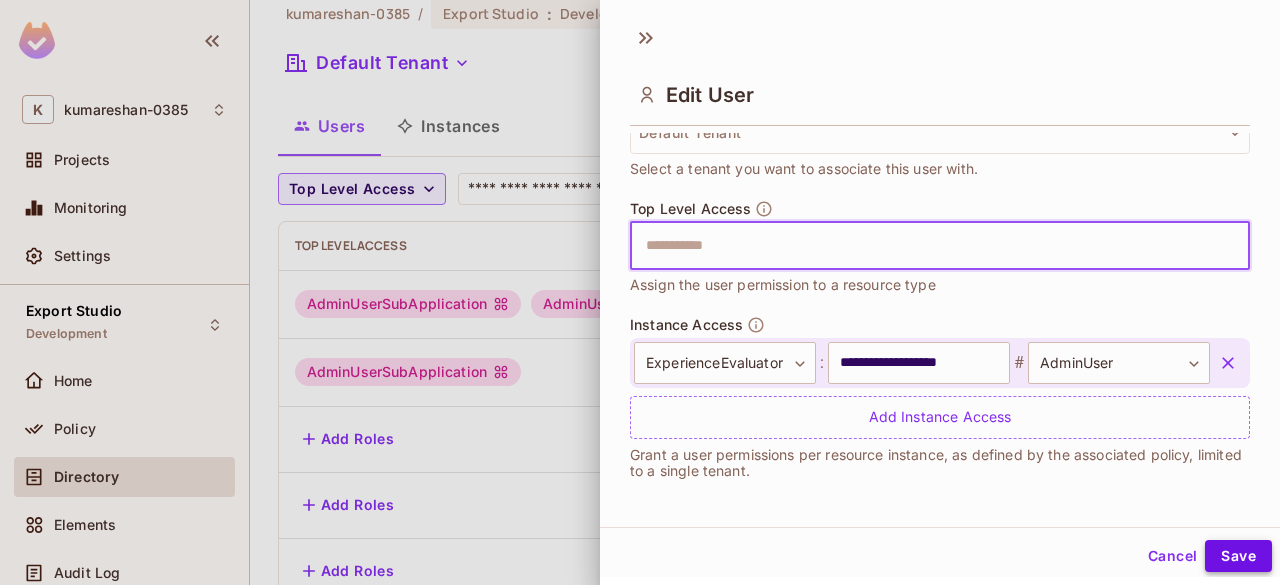 click on "Save" at bounding box center [1238, 556] 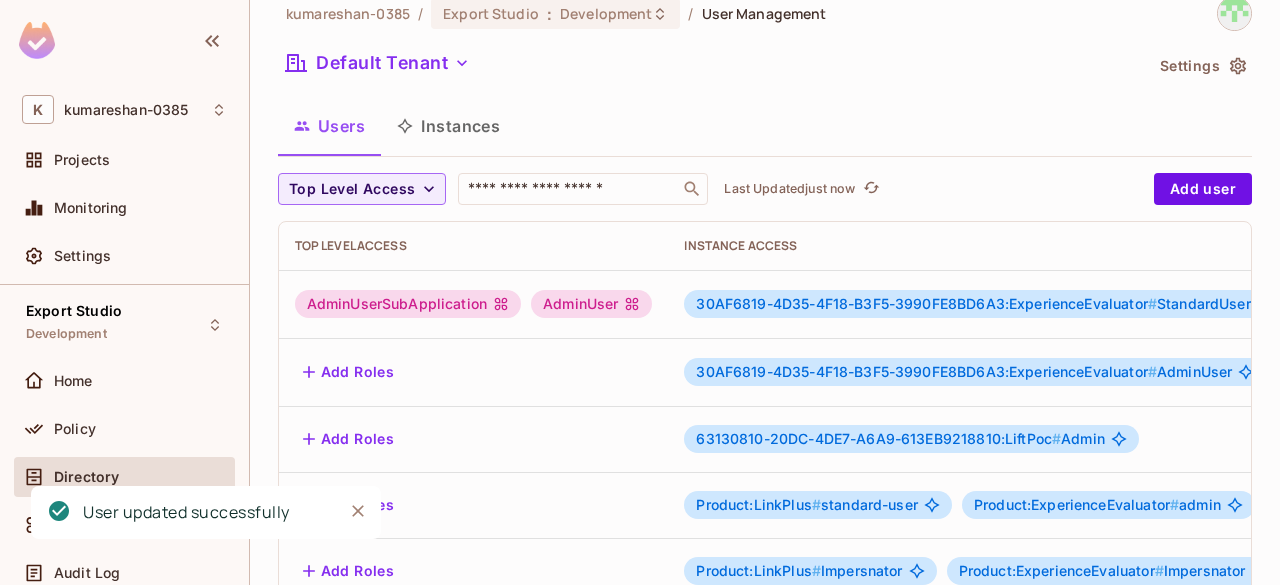 click on "Add Roles" at bounding box center [349, 372] 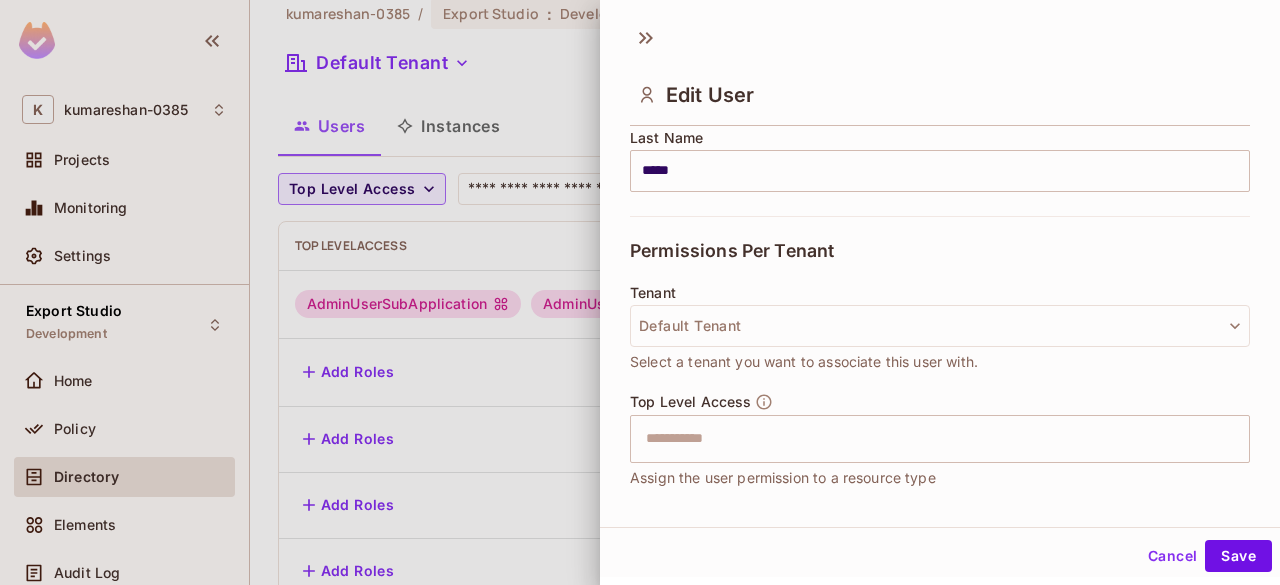 scroll, scrollTop: 485, scrollLeft: 0, axis: vertical 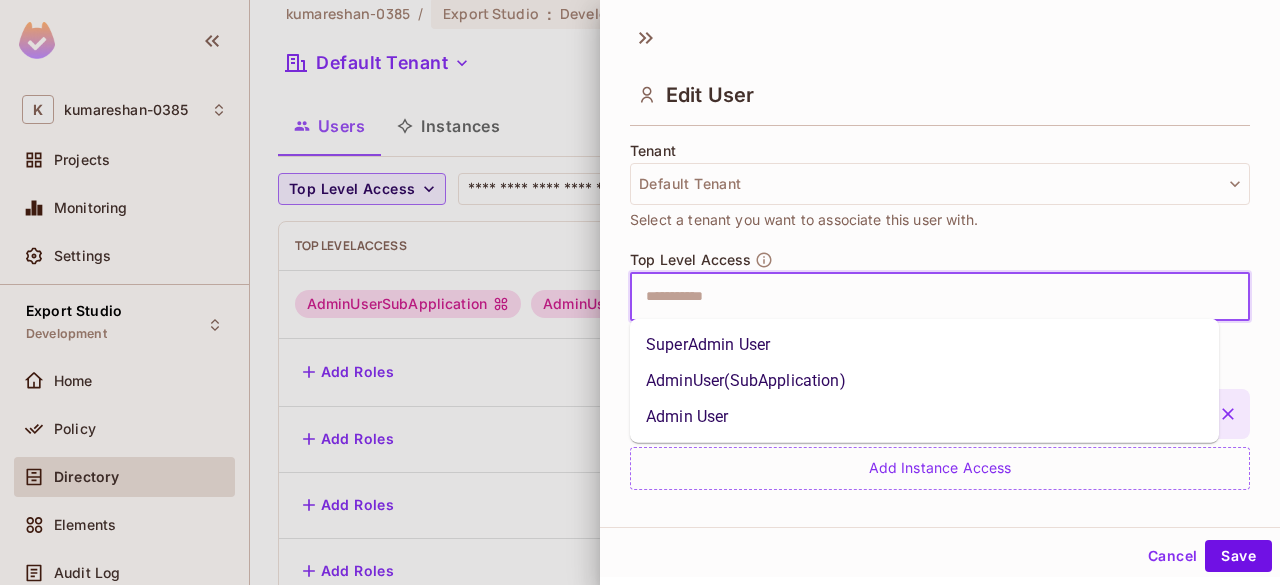 click at bounding box center (922, 297) 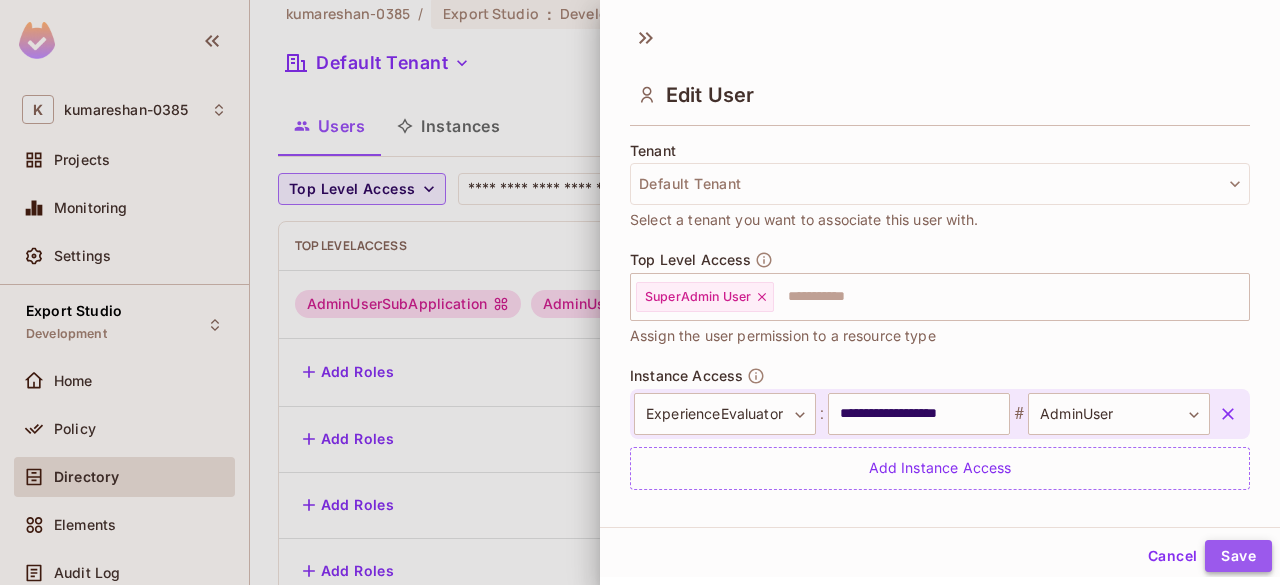 click on "Save" at bounding box center [1238, 556] 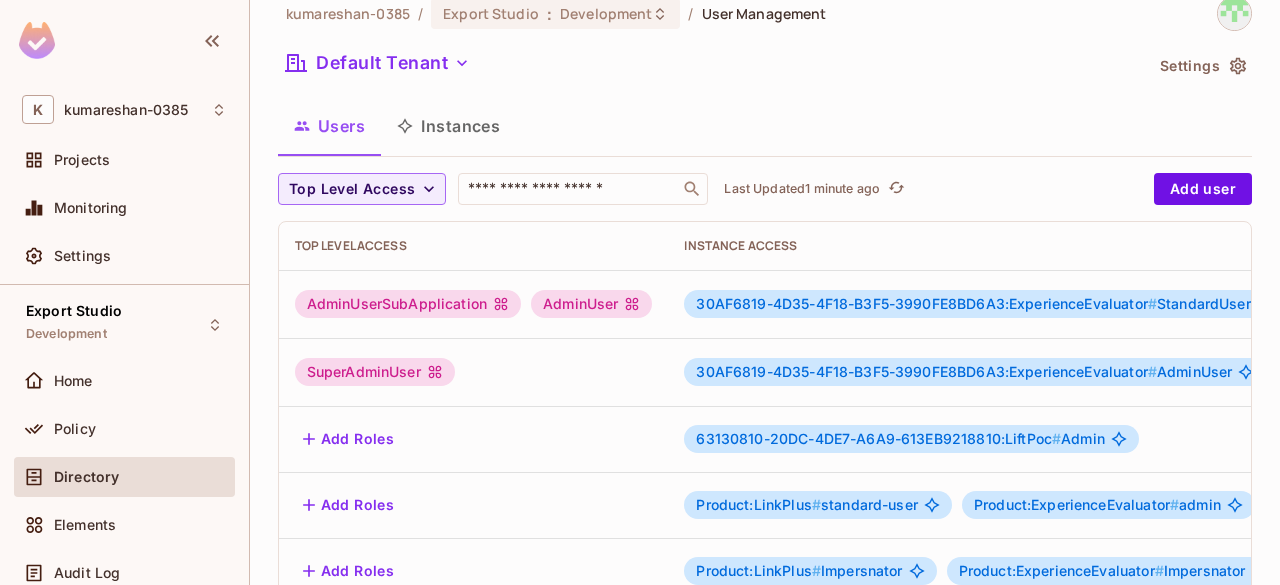 click on "SuperAdminUser" at bounding box center (375, 372) 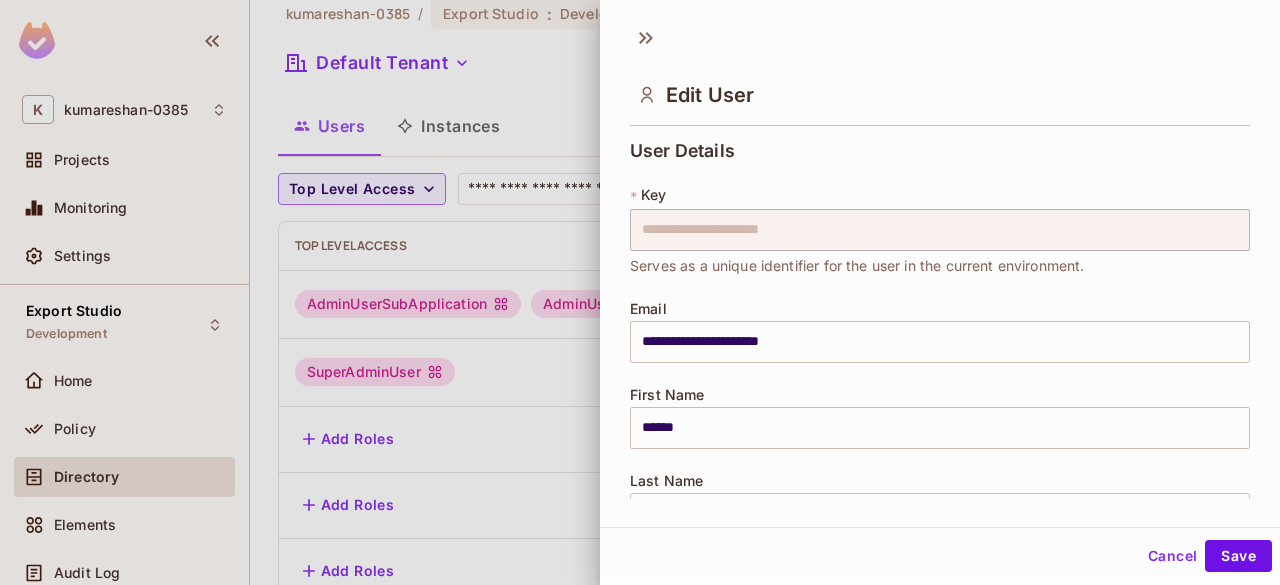 scroll, scrollTop: 536, scrollLeft: 0, axis: vertical 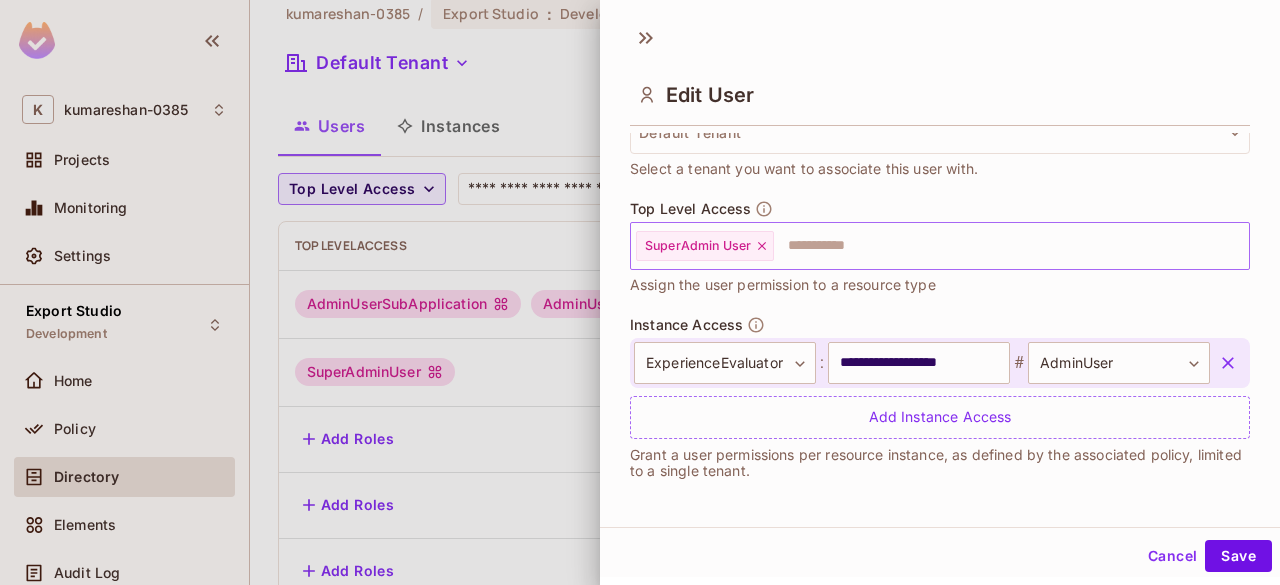 click 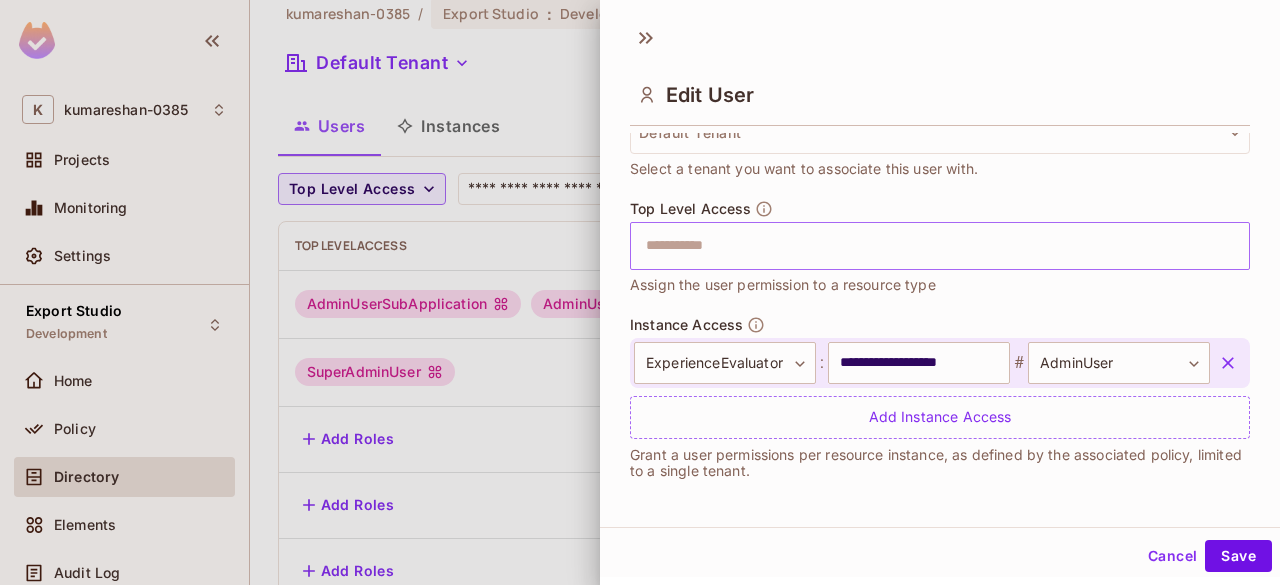 click on "Cancel Save" at bounding box center [940, 556] 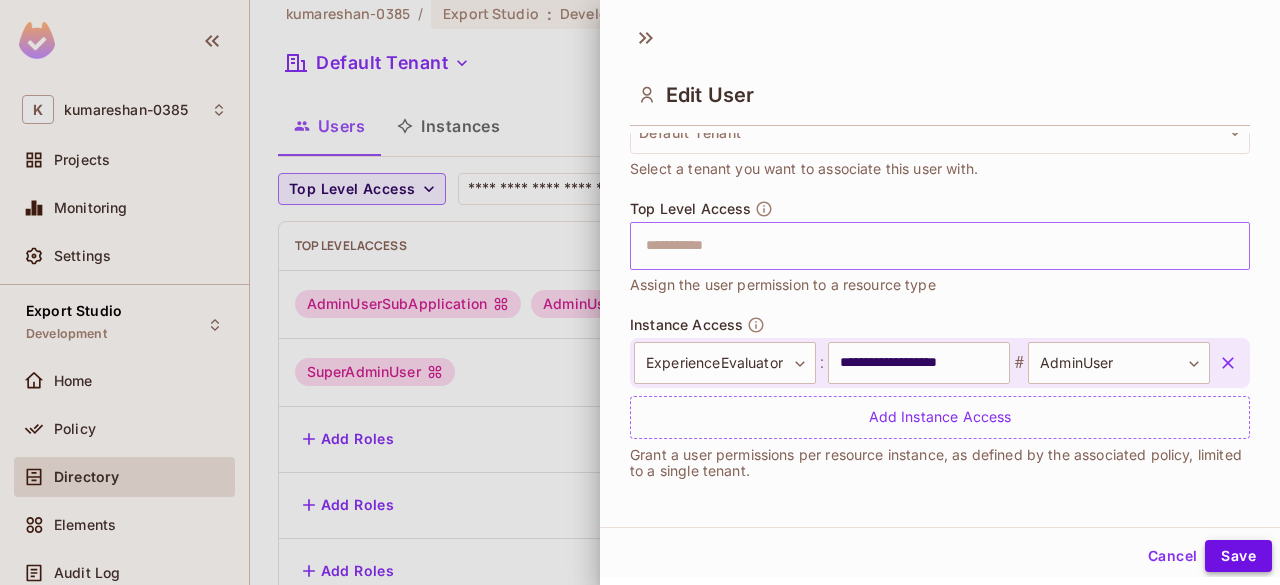 click on "Save" at bounding box center [1238, 556] 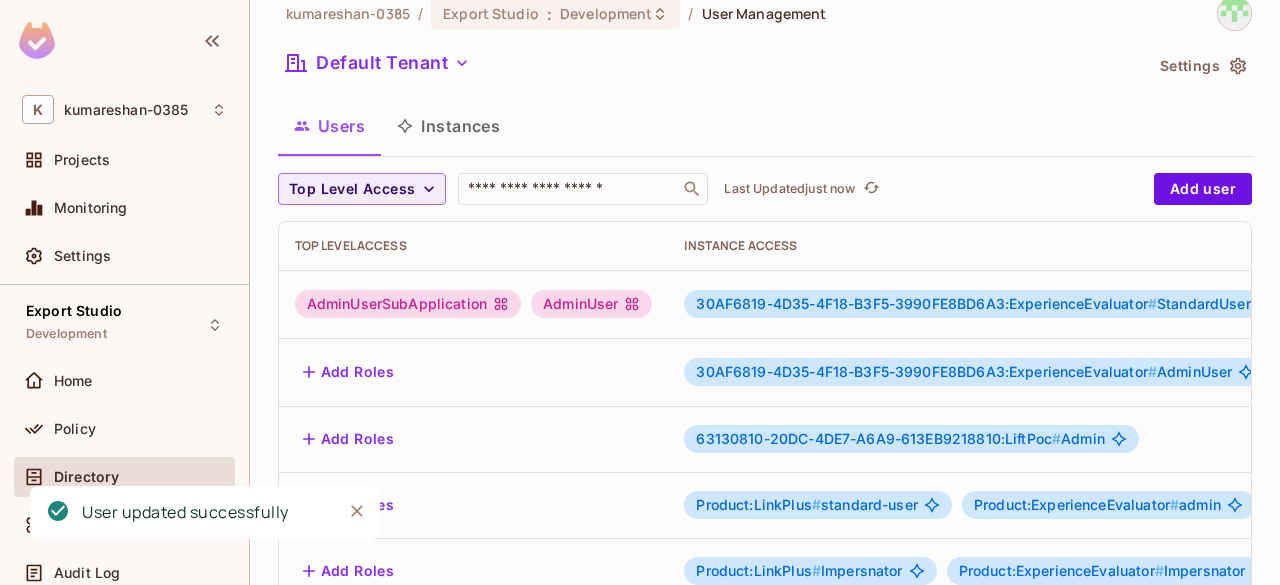 click on "Add Roles" at bounding box center [349, 372] 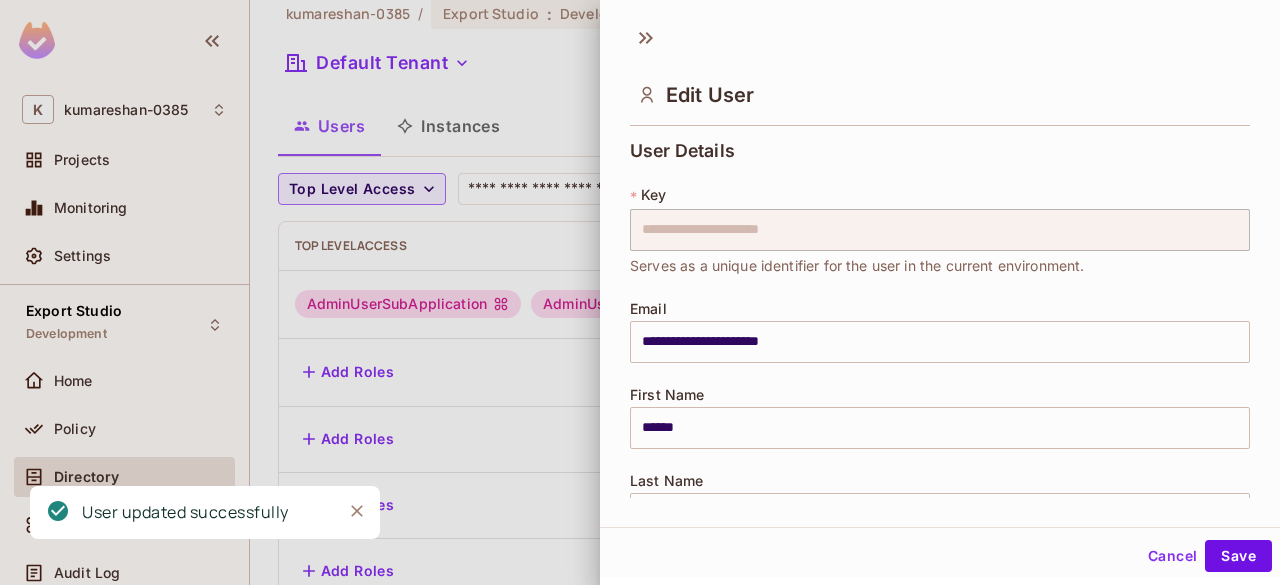 scroll, scrollTop: 325, scrollLeft: 0, axis: vertical 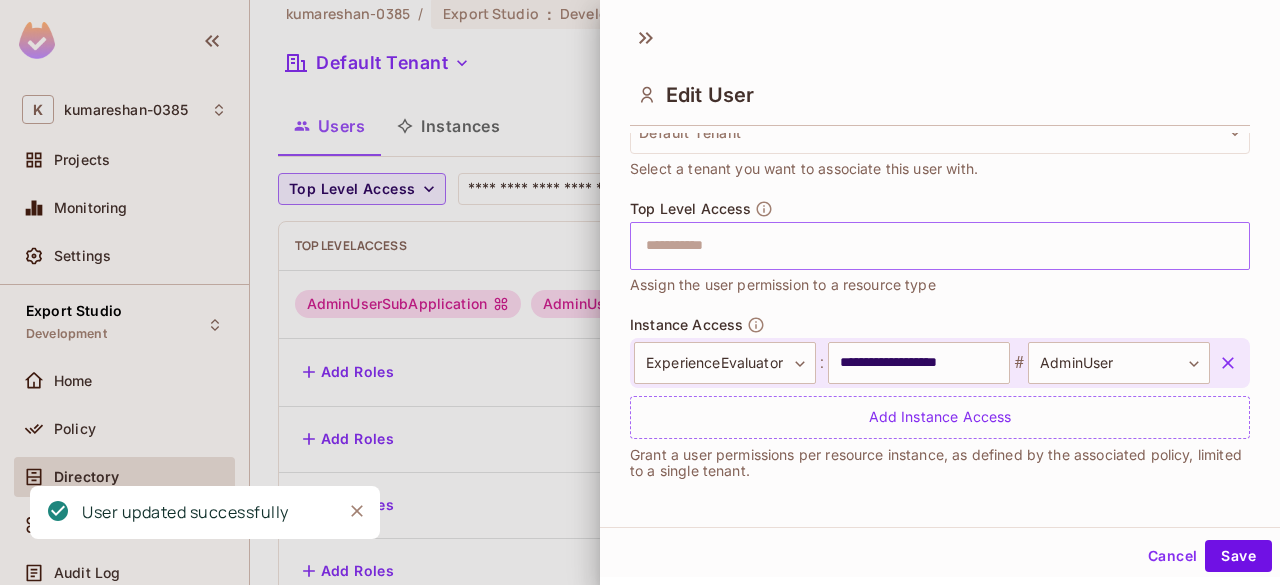 click at bounding box center (922, 246) 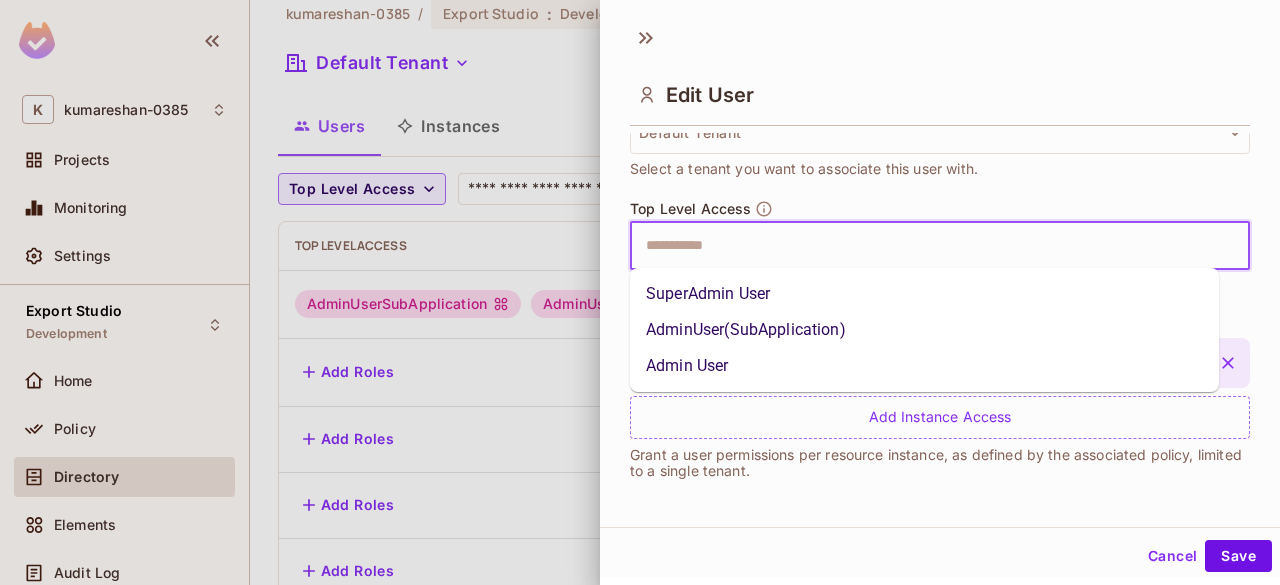 click on "AdminUser(SubApplication)" at bounding box center [924, 330] 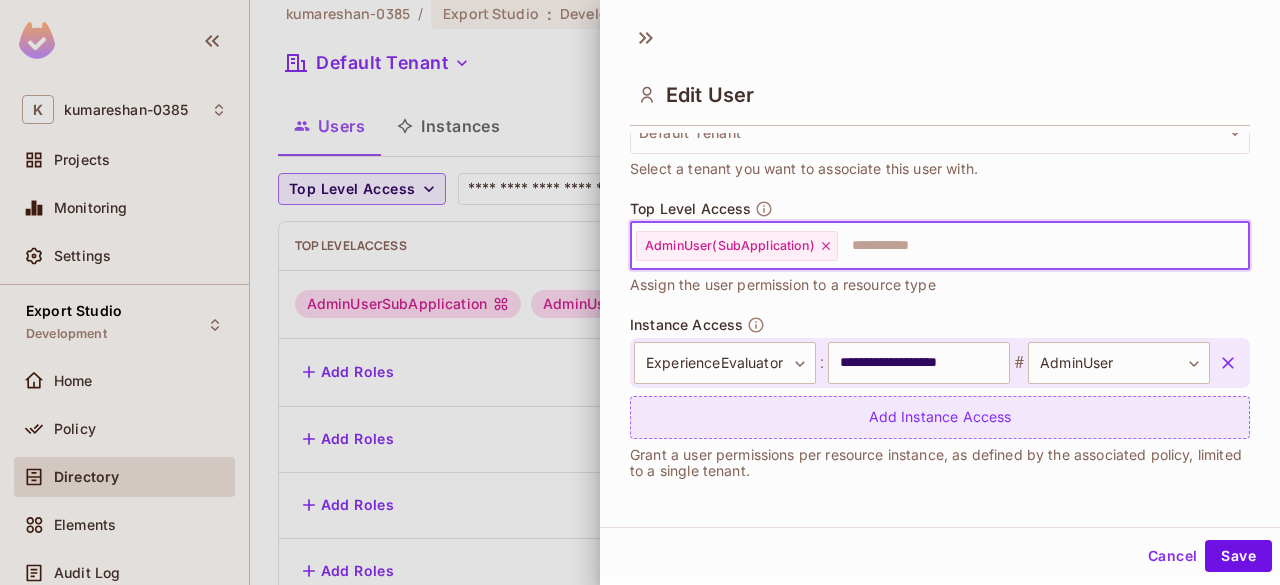 click on "Add Instance Access" at bounding box center (940, 417) 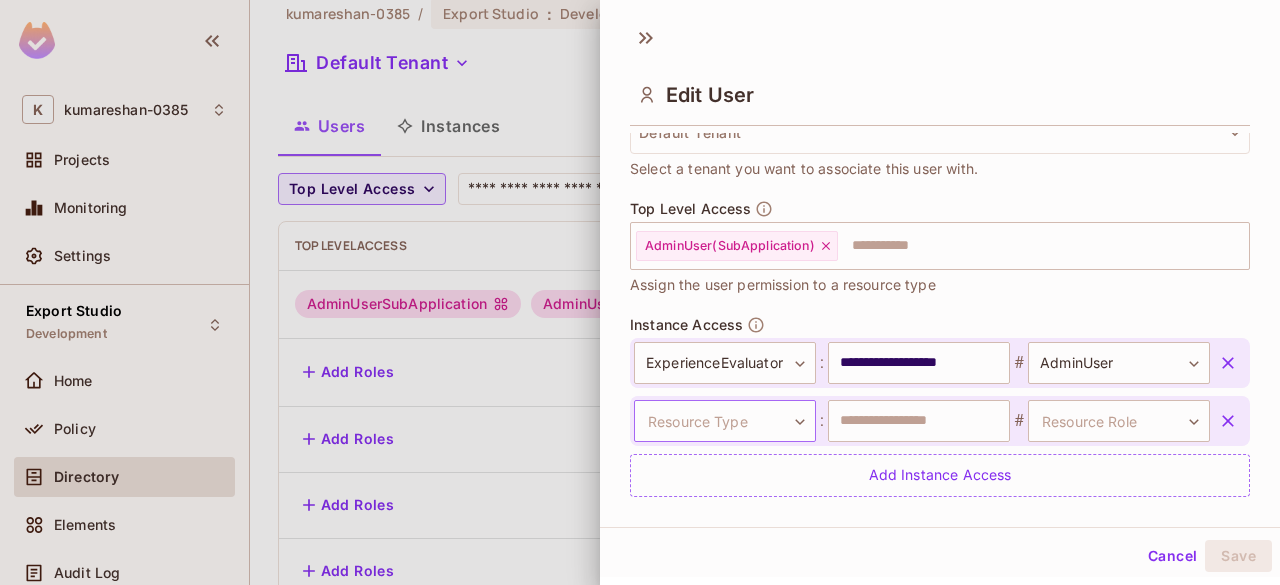 click on "K [LAST] Projects Monitoring Settings Export Studio Development Home Policy Directory Elements Audit Log URL Mapping Connect Upgrade Help & Updates K [LAST] / Export Studio : Development / User Management Default Tenant Settings Users Instances Top Level Access ​ Last Updated  just now Add user User Key User Details Top Level Access Instance Access [EMAIL] [FIRST] [LAST] [EMAIL] AdminUserSubApplication AdminUser 30AF6819-4D35-4F18-B3F5-3990FE8BD6A3:ExperienceEvaluator # StandardUser 26B11E1F-C2BE-44B2-8D13-D088E0AD0300:LinkPlus # AdminUser + 1 [EMAIL] [FIRST] [LAST] Add Roles 30AF6819-4D35-4F18-B3F5-3990FE8BD6A3:ExperienceEvaluator # AdminUser [EMAIL]   [EMAIL] Add Roles 63130810-20DC-4DE7-A6A9-613EB9218810:LiftPoc # Admin [EMAIL]   Add Roles Product:LinkPlus # standard-user Product:ExperienceEvaluator # admin [EMAIL]   Add Roles" at bounding box center (640, 292) 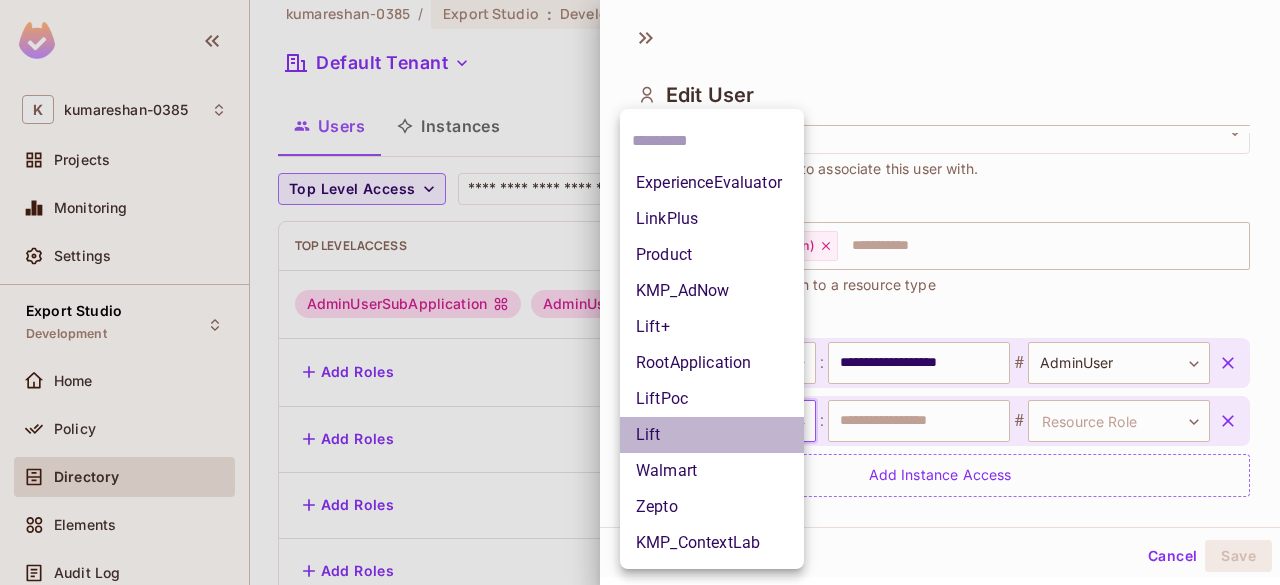 click on "Lift" at bounding box center [712, 435] 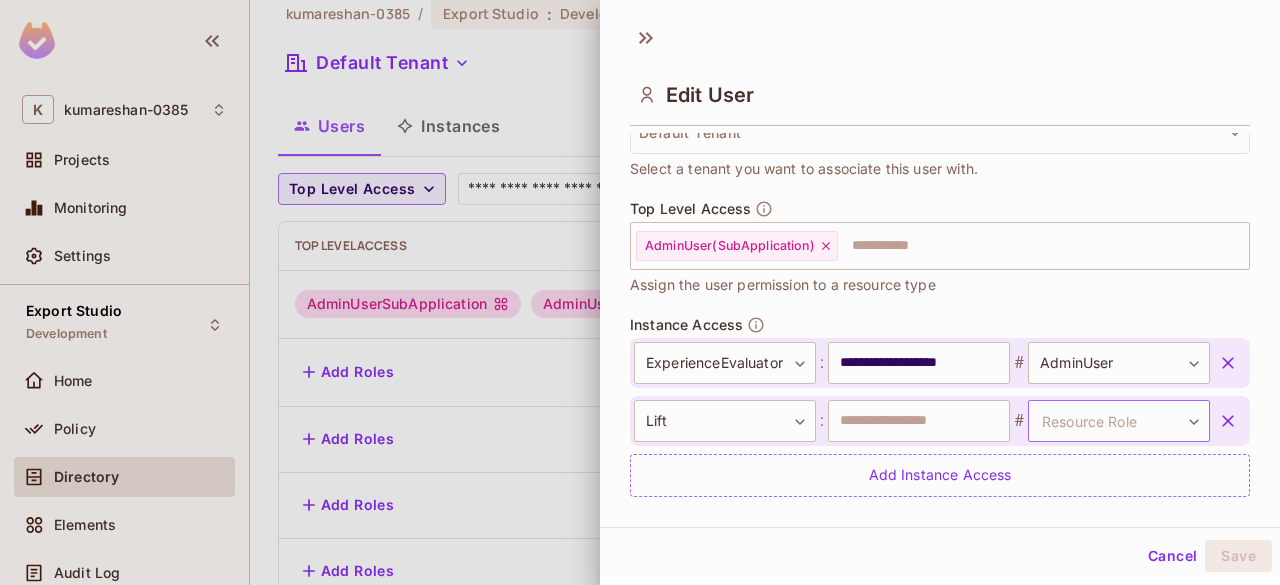 click on "K [LAST] Projects Monitoring Settings Export Studio Development Home Policy Directory Elements Audit Log URL Mapping Connect Upgrade Help & Updates K [LAST] / Export Studio : Development / User Management Default Tenant Settings Users Instances Top Level Access ​ Last Updated  just now Add user User Key User Details Top Level Access Instance Access [EMAIL] [FIRST] [LAST] [EMAIL] AdminUserSubApplication AdminUser 30AF6819-4D35-4F18-B3F5-3990FE8BD6A3:ExperienceEvaluator # StandardUser 26B11E1F-C2BE-44B2-8D13-D088E0AD0300:LinkPlus # AdminUser + 1 [EMAIL] [FIRST] [LAST] Add Roles 30AF6819-4D35-4F18-B3F5-3990FE8BD6A3:ExperienceEvaluator # AdminUser [EMAIL]   [EMAIL] Add Roles 63130810-20DC-4DE7-A6A9-613EB9218810:LiftPoc # Admin [EMAIL]   Add Roles Product:LinkPlus # standard-user Product:ExperienceEvaluator # admin [EMAIL]   Add Roles" at bounding box center [640, 292] 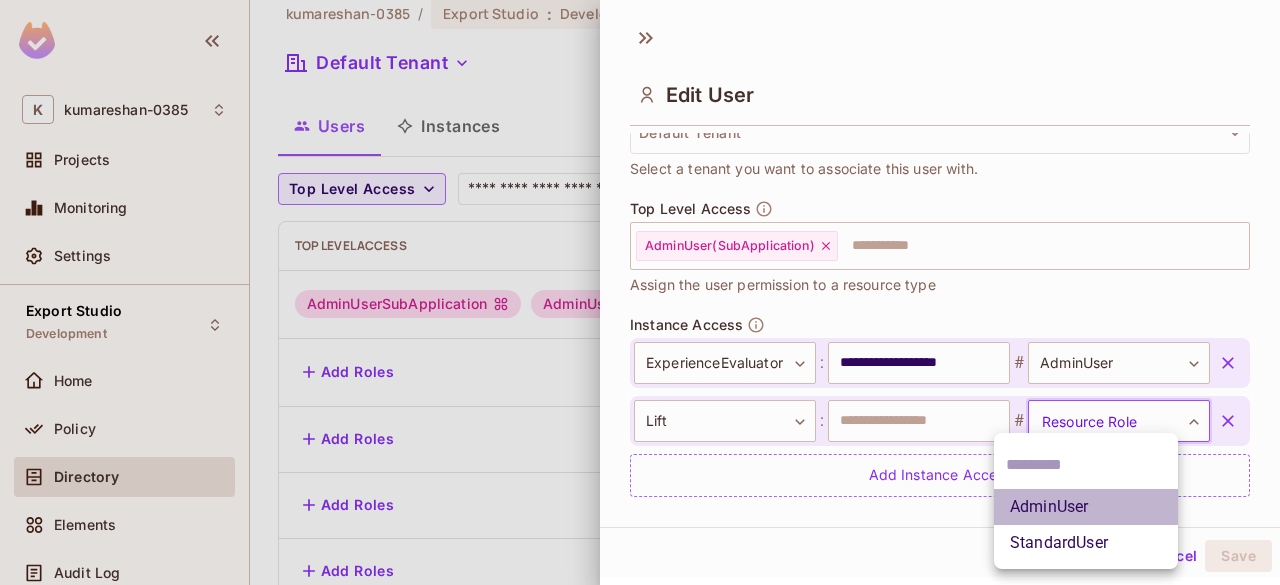 click on "AdminUser" at bounding box center (1086, 507) 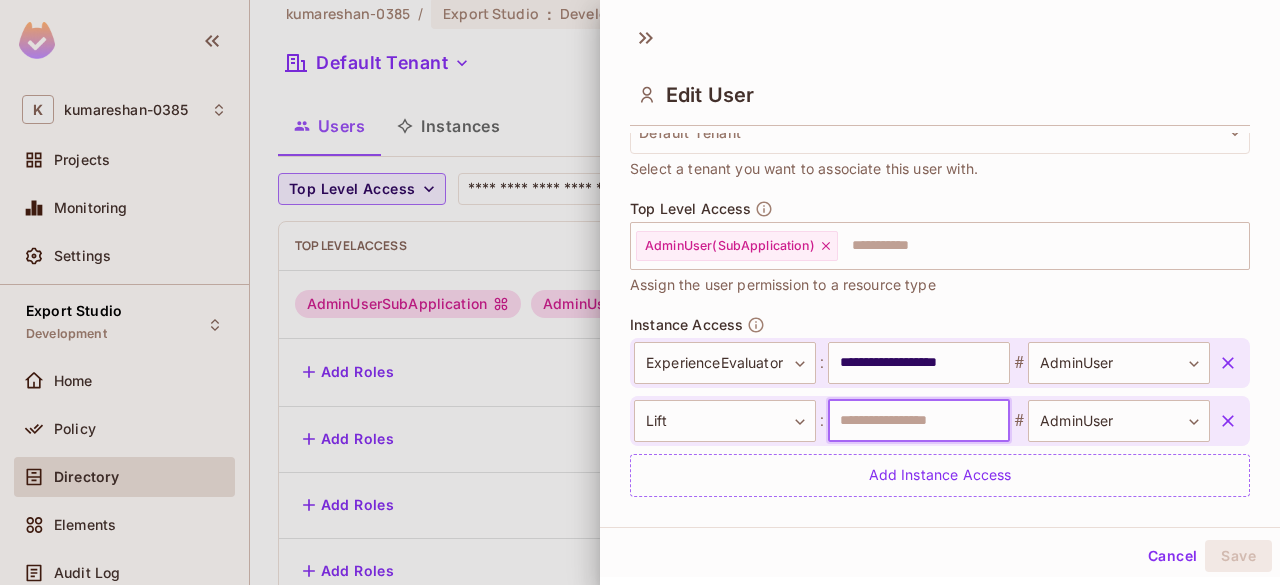 click at bounding box center [919, 421] 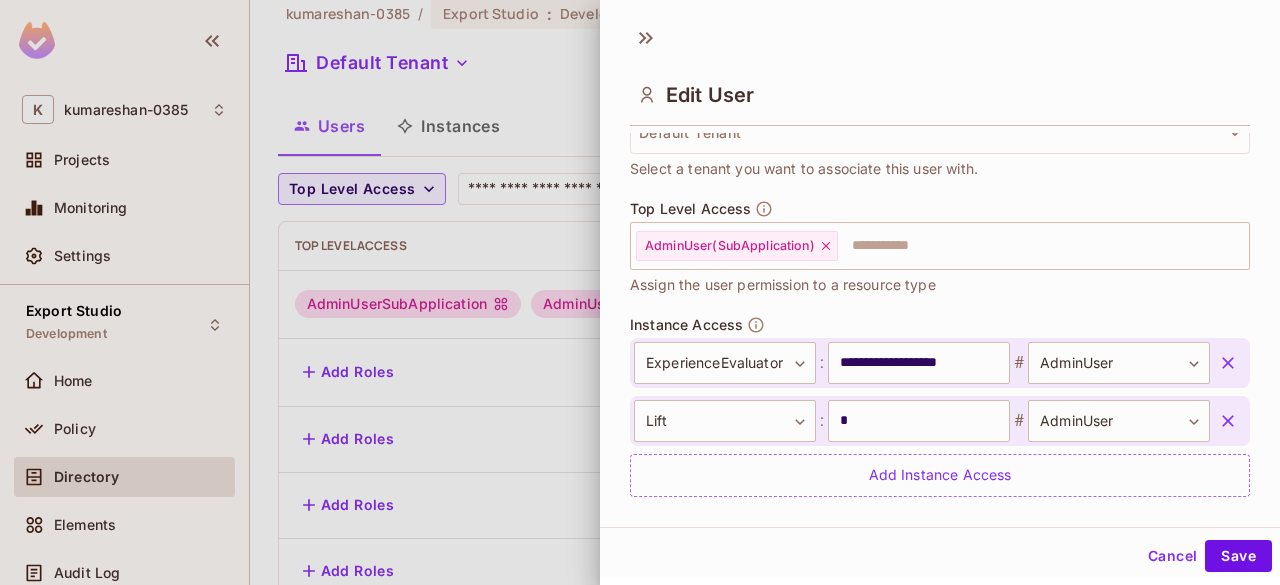 click on "*" at bounding box center (919, 421) 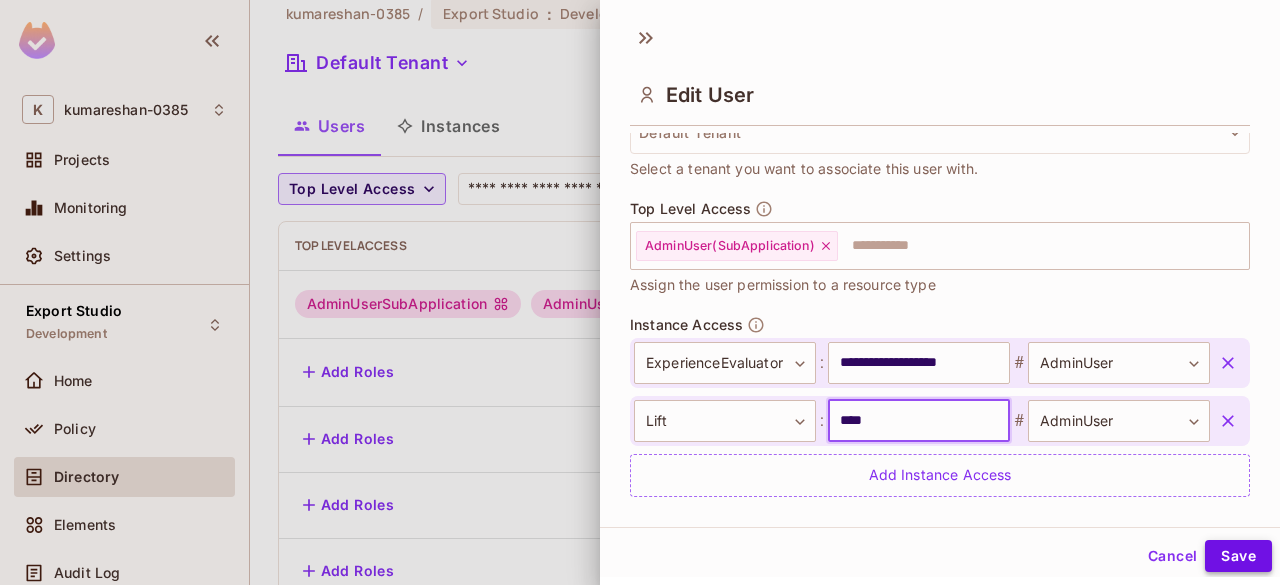 type on "****" 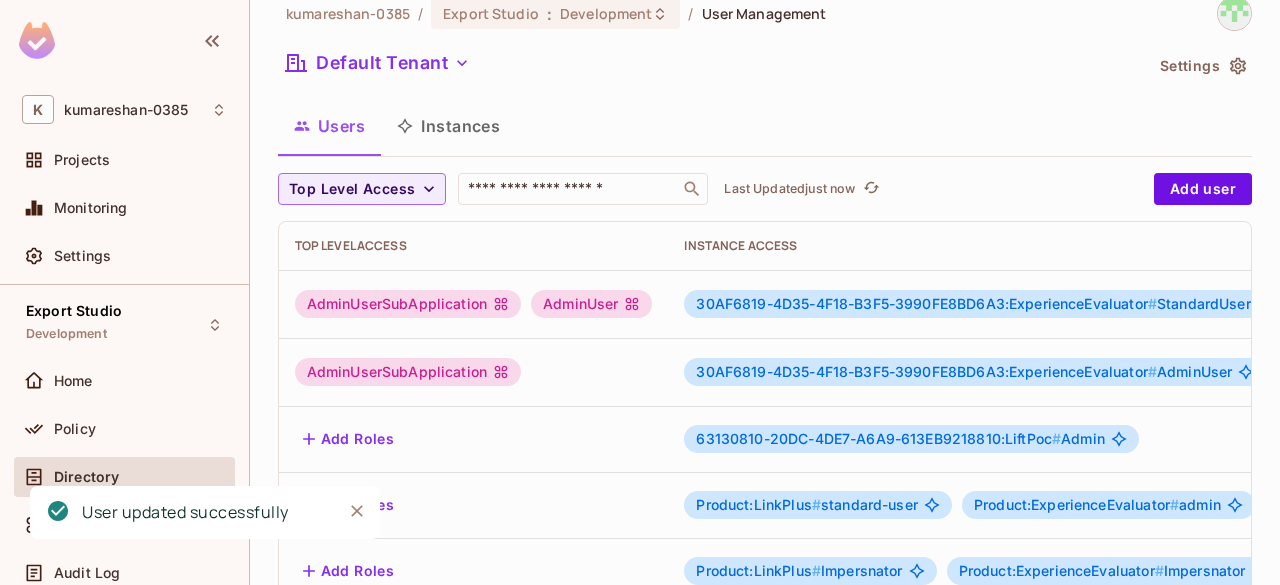 click on "AdminUserSubApplication" at bounding box center [408, 372] 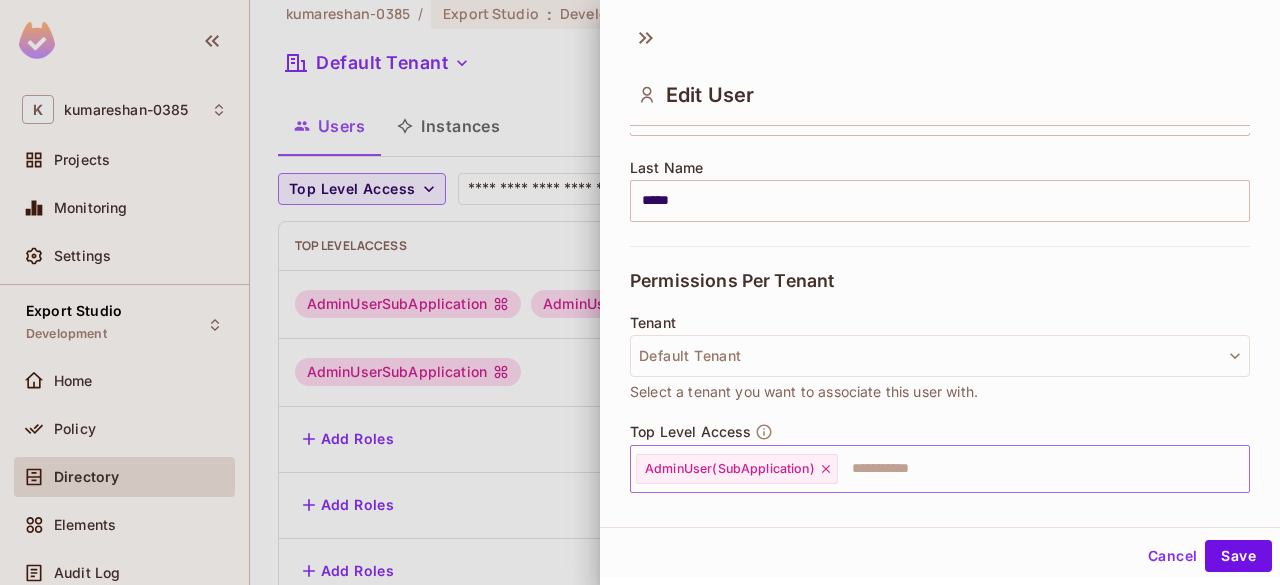 scroll, scrollTop: 594, scrollLeft: 0, axis: vertical 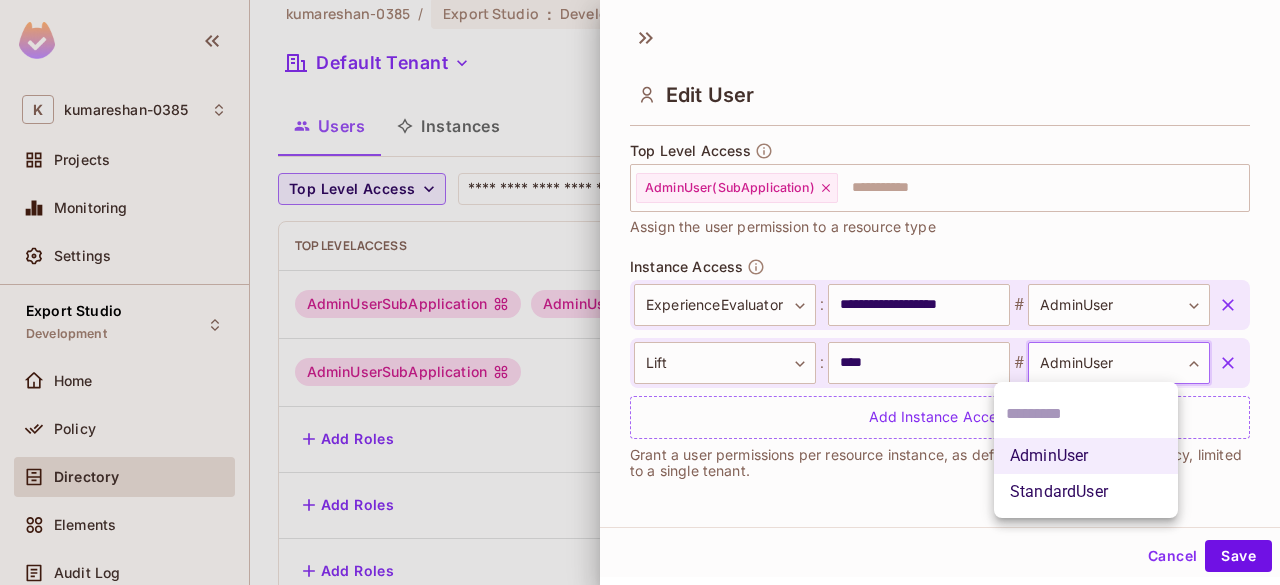 click on "K [LAST] Projects Monitoring Settings Export Studio Development Home Policy Directory Elements Audit Log URL Mapping Connect Upgrade Help & Updates K [LAST] / Export Studio : Development / User Management Default Tenant Settings Users Instances Top Level Access ​ Last Updated  just now Add user User Key User Details Top Level Access Instance Access [EMAIL] [FIRST] [LAST] [EMAIL] AdminUserSubApplication AdminUser 30AF6819-4D35-4F18-B3F5-3990FE8BD6A3:ExperienceEvaluator # StandardUser 26B11E1F-C2BE-44B2-8D13-D088E0AD0300:LinkPlus # AdminUser + 1 [EMAIL] [FIRST] [LAST] [EMAIL] AdminUserSubApplication 30AF6819-4D35-4F18-B3F5-3990FE8BD6A3:ExperienceEvaluator # AdminUser B146E847-F4D6-45C8-9373-CDA2372507B0:Lift # StandardUser [EMAIL]   [EMAIL] Add Roles 63130810-20DC-4DE7-A6A9-613EB9218810:LiftPoc # Admin [EMAIL]   Add Roles Product:LinkPlus # standard-user Product:ExperienceEvaluator # admin [EMAIL]   Add Roles" at bounding box center [640, 292] 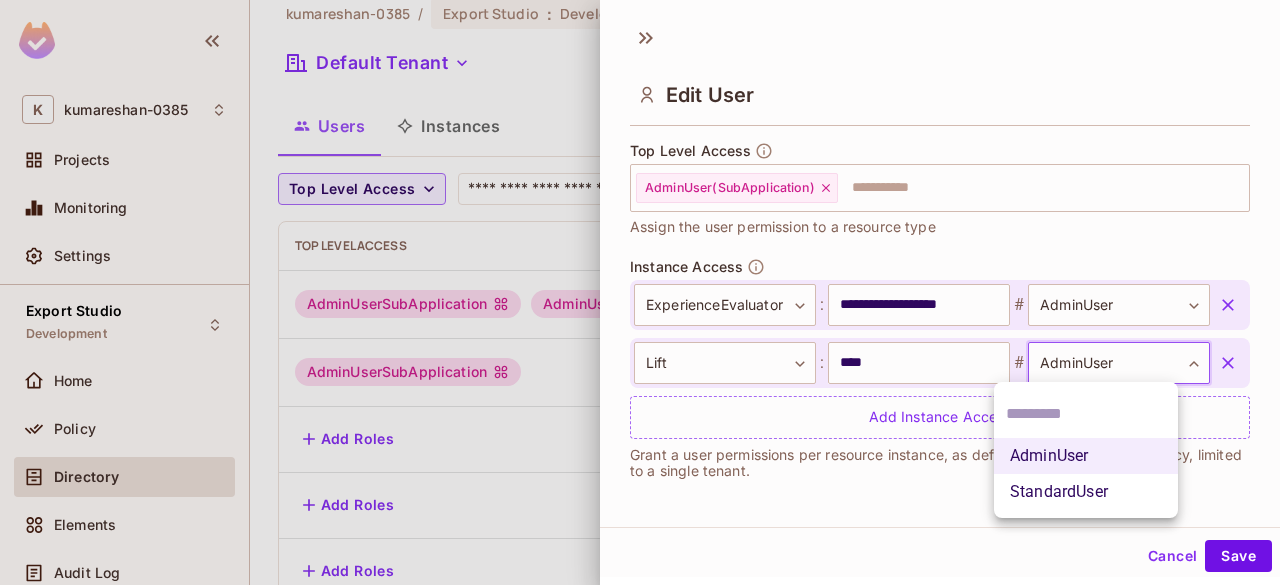 click on "StandardUser" at bounding box center [1086, 492] 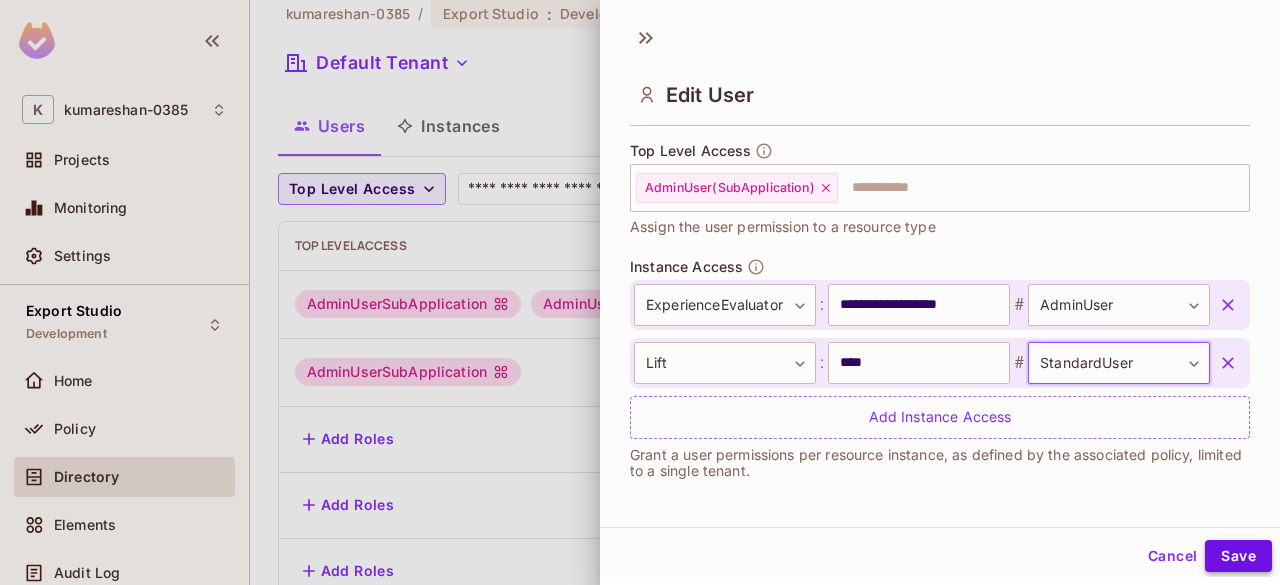 click on "Save" at bounding box center (1238, 556) 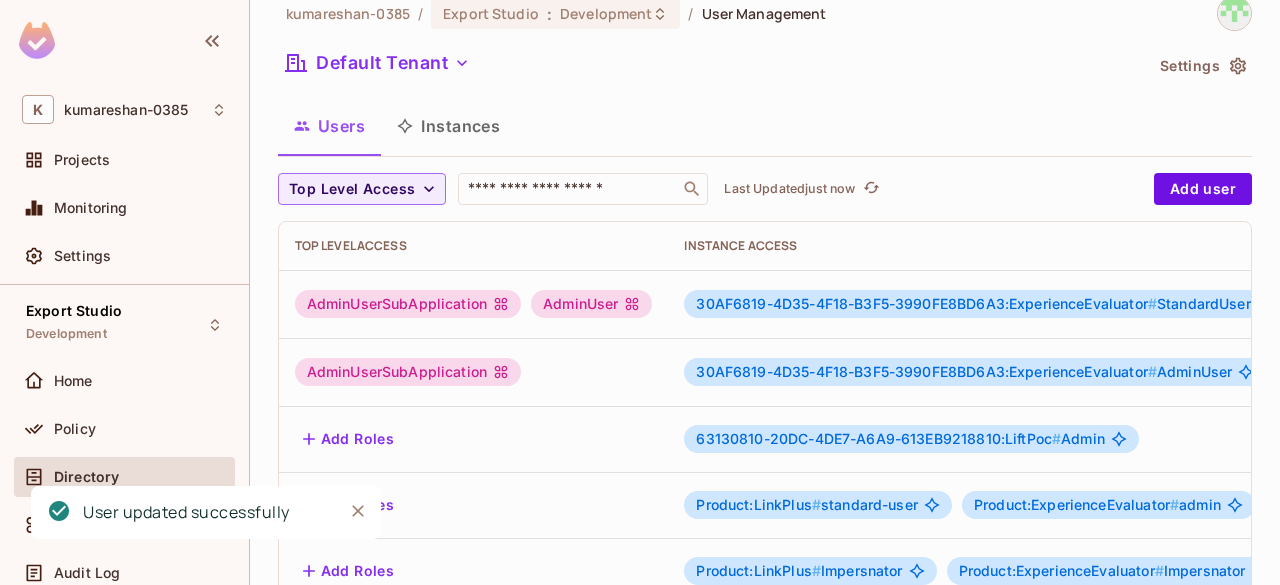 click on "AdminUserSubApplication" at bounding box center [408, 372] 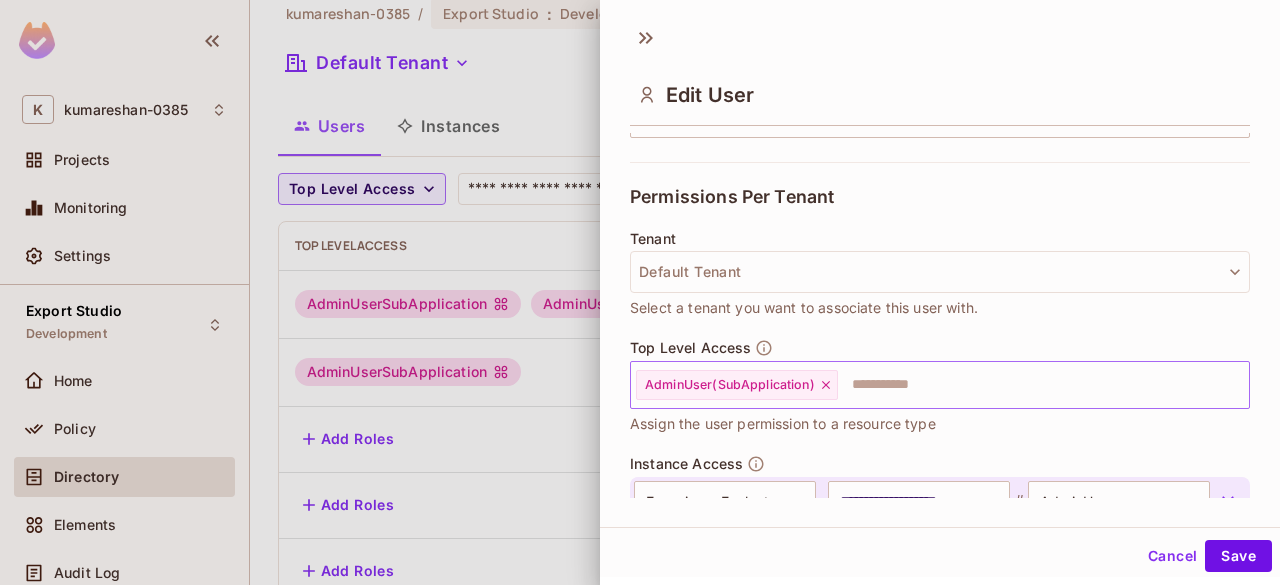 scroll, scrollTop: 398, scrollLeft: 0, axis: vertical 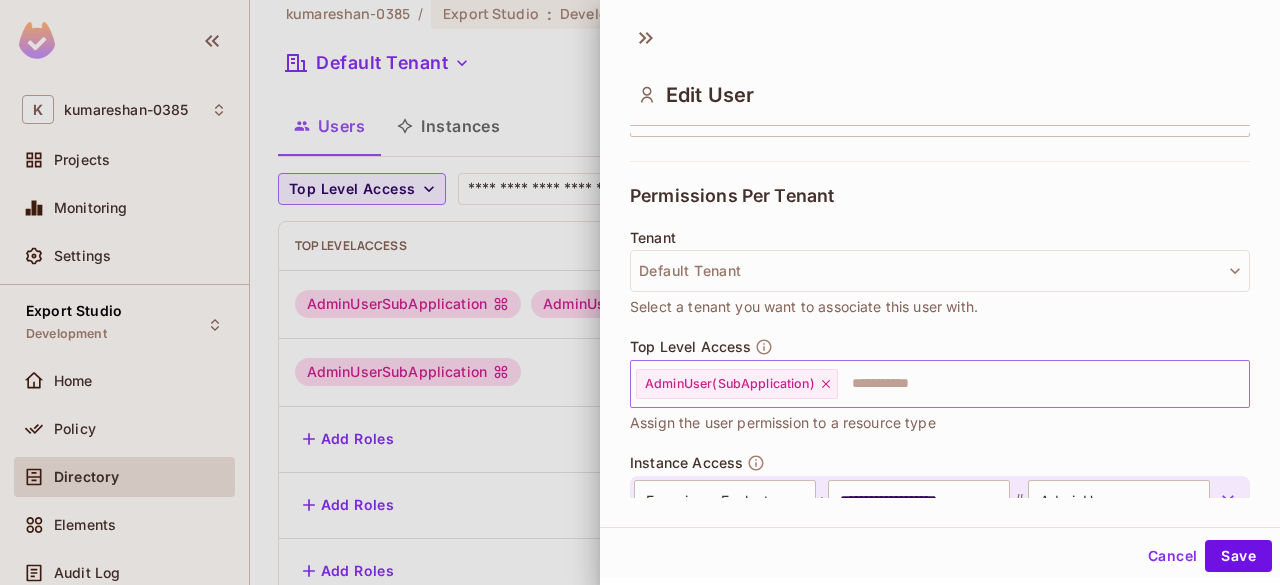 click on "AdminUser(SubApplication)" at bounding box center [737, 384] 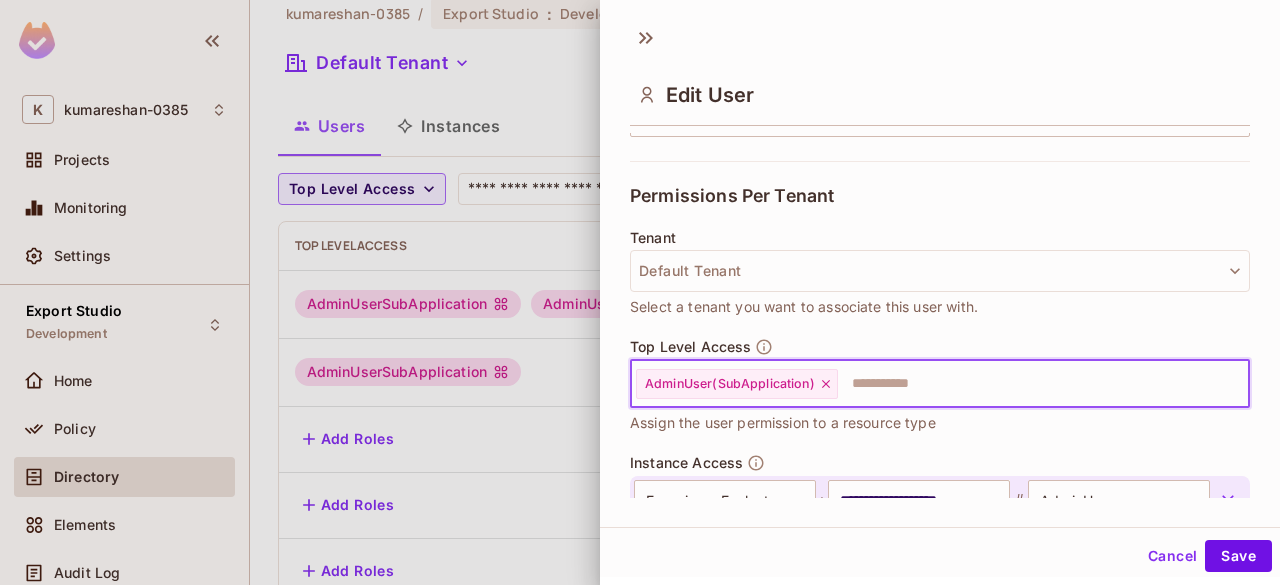 click 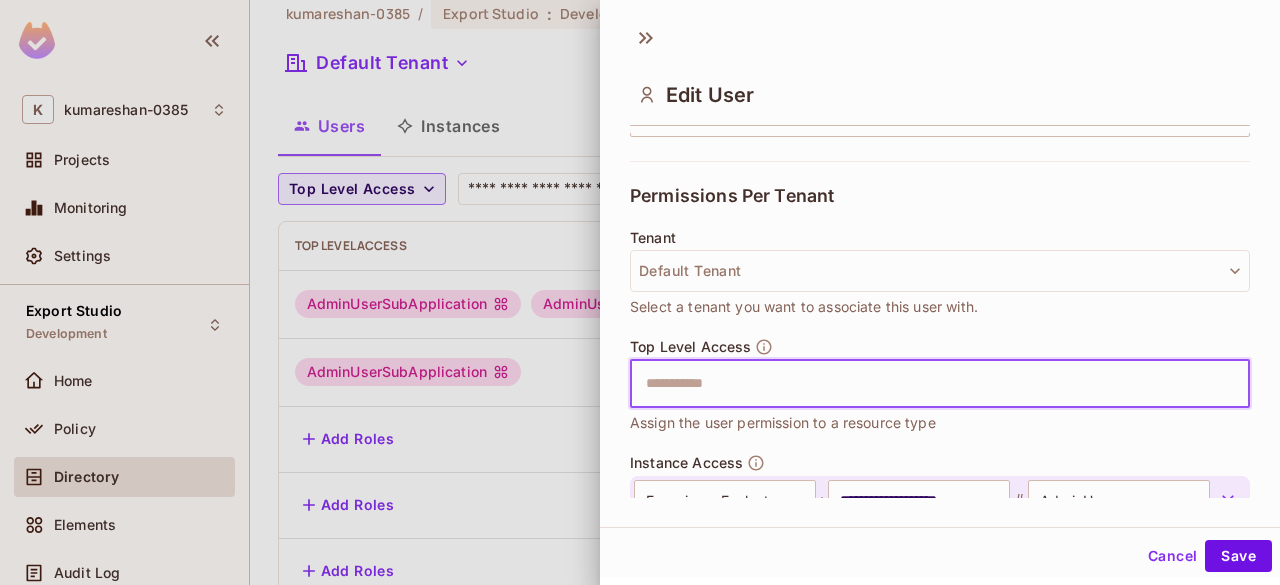 click at bounding box center [922, 384] 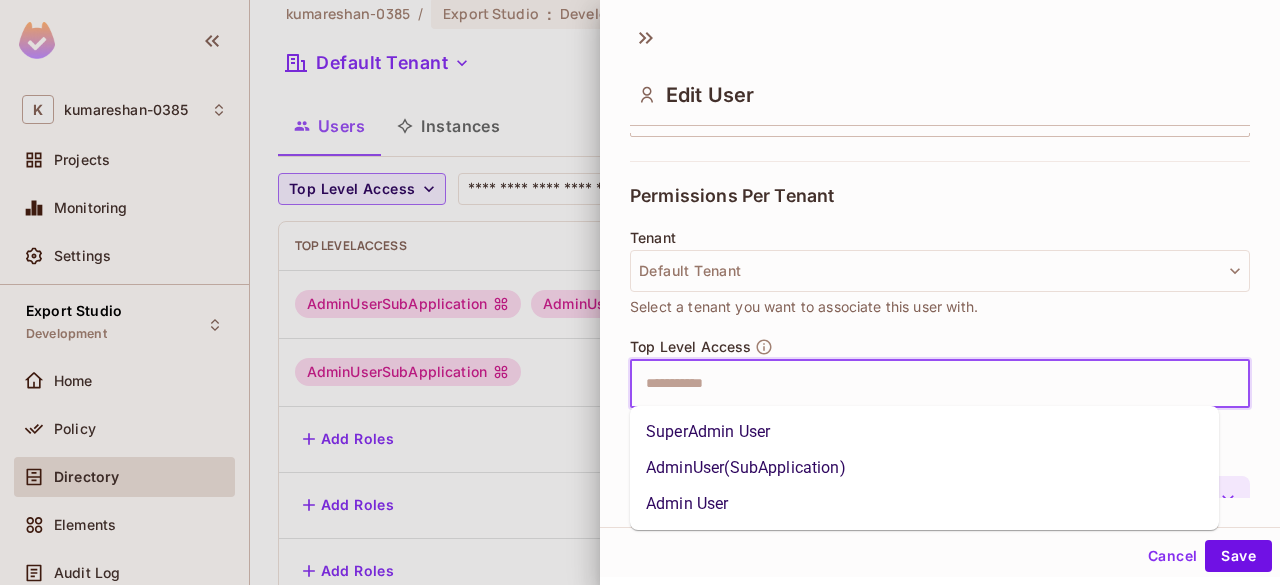 click on "SuperAdmin User" at bounding box center (924, 432) 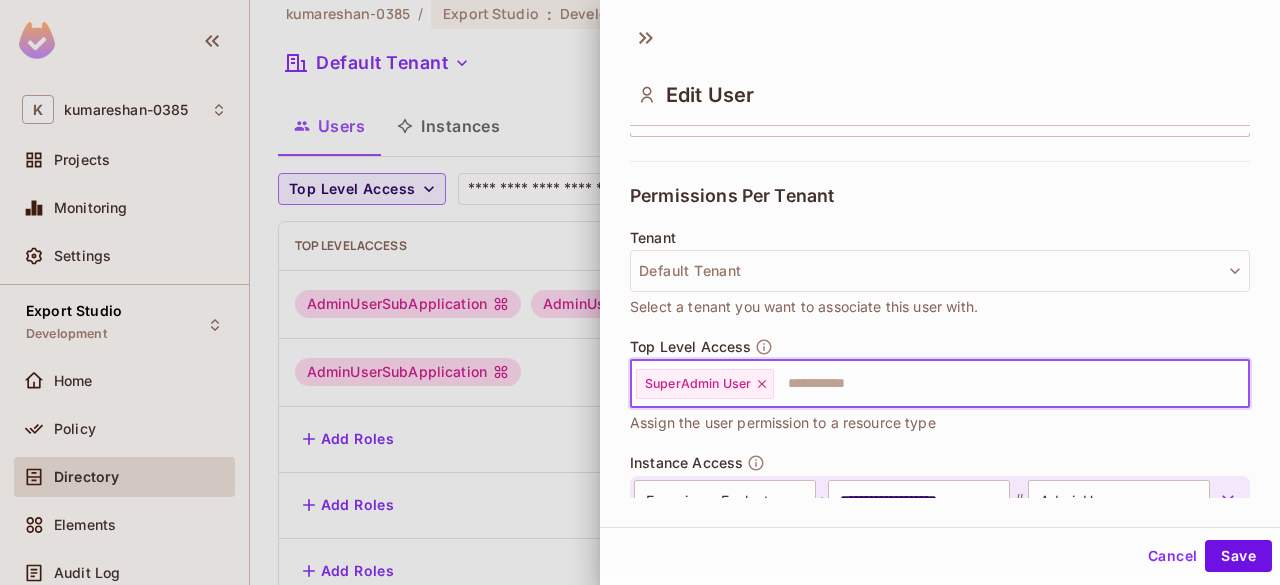 scroll, scrollTop: 594, scrollLeft: 0, axis: vertical 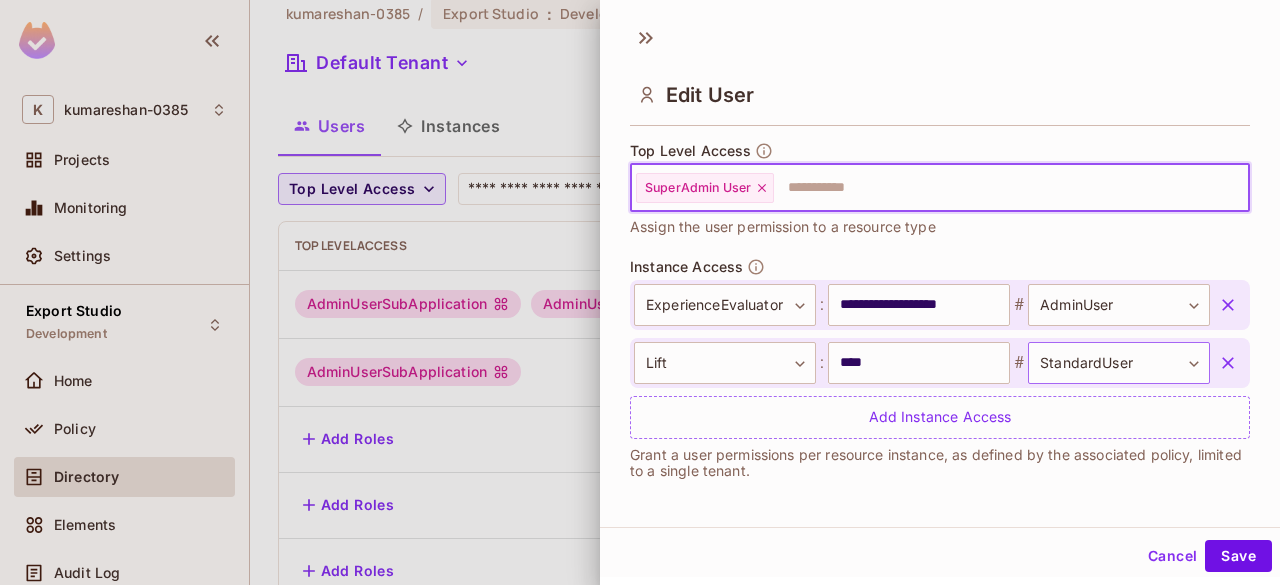 click on "K [LAST] Projects Monitoring Settings Export Studio Development Home Policy Directory Elements Audit Log URL Mapping Connect Upgrade Help & Updates K [LAST] / Export Studio : Development / User Management Default Tenant Settings Users Instances Top Level Access ​ Last Updated  just now Add user User Key User Details Top Level Access Instance Access [EMAIL] [FIRST] [LAST] [EMAIL] AdminUserSubApplication AdminUser 30AF6819-4D35-4F18-B3F5-3990FE8BD6A3:ExperienceEvaluator # StandardUser 26B11E1F-C2BE-44B2-8D13-D088E0AD0300:LinkPlus # AdminUser + 1 [EMAIL] [FIRST] [LAST] [EMAIL] AdminUserSubApplication 30AF6819-4D35-4F18-B3F5-3990FE8BD6A3:ExperienceEvaluator # AdminUser B146E847-F4D6-45C8-9373-CDA2372507B0:Lift # StandardUser [EMAIL]   [EMAIL] Add Roles 63130810-20DC-4DE7-A6A9-613EB9218810:LiftPoc # Admin [EMAIL]   Add Roles Product:LinkPlus # standard-user Product:ExperienceEvaluator # admin [EMAIL]   Add Roles" at bounding box center (640, 292) 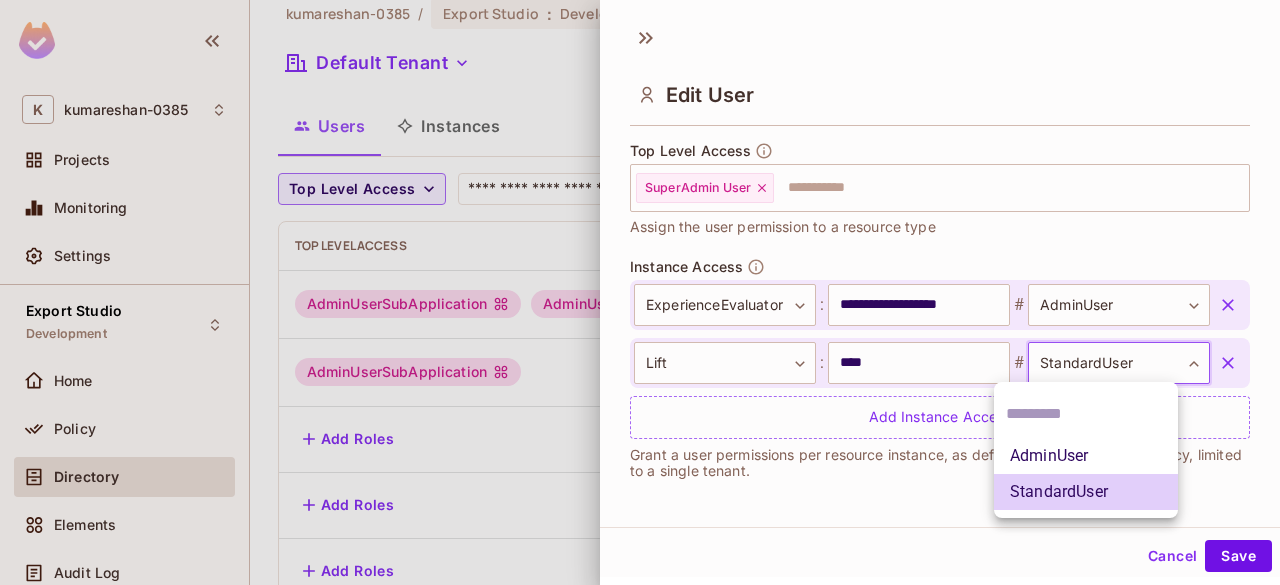 click on "AdminUser" at bounding box center (1086, 456) 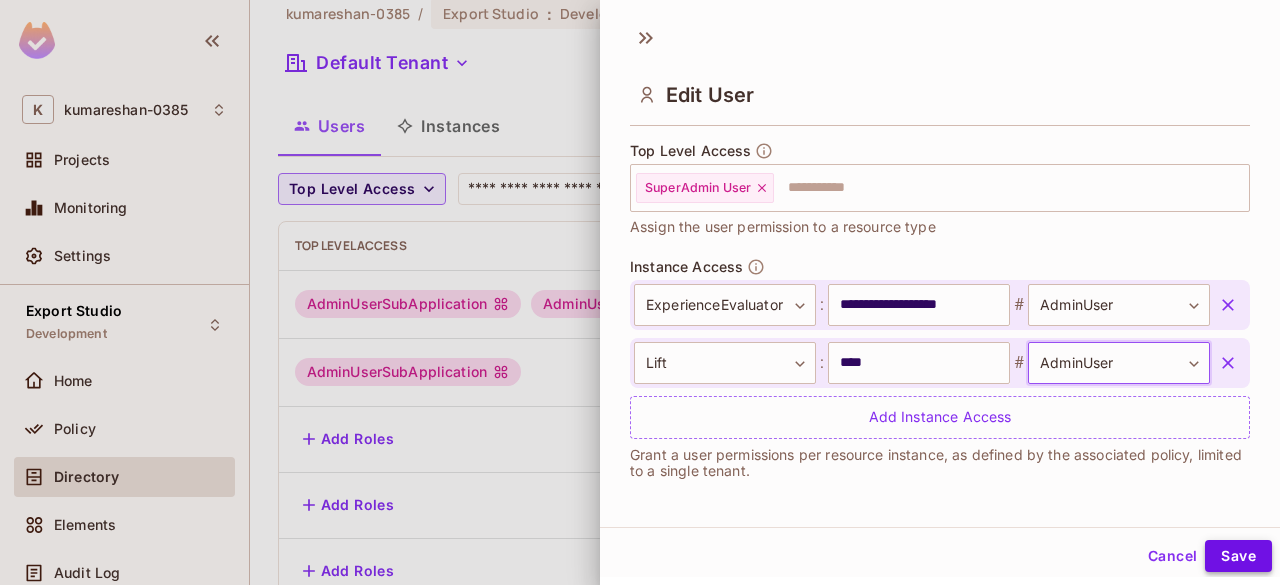click on "Save" at bounding box center (1238, 556) 